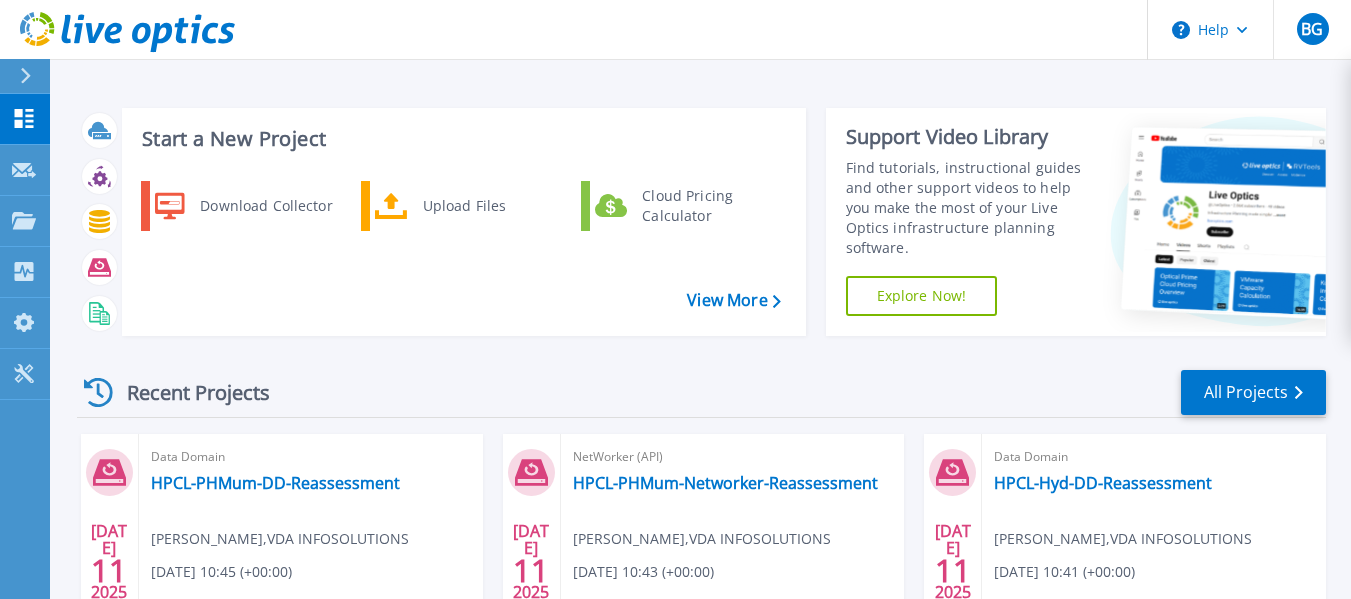 scroll, scrollTop: 177, scrollLeft: 0, axis: vertical 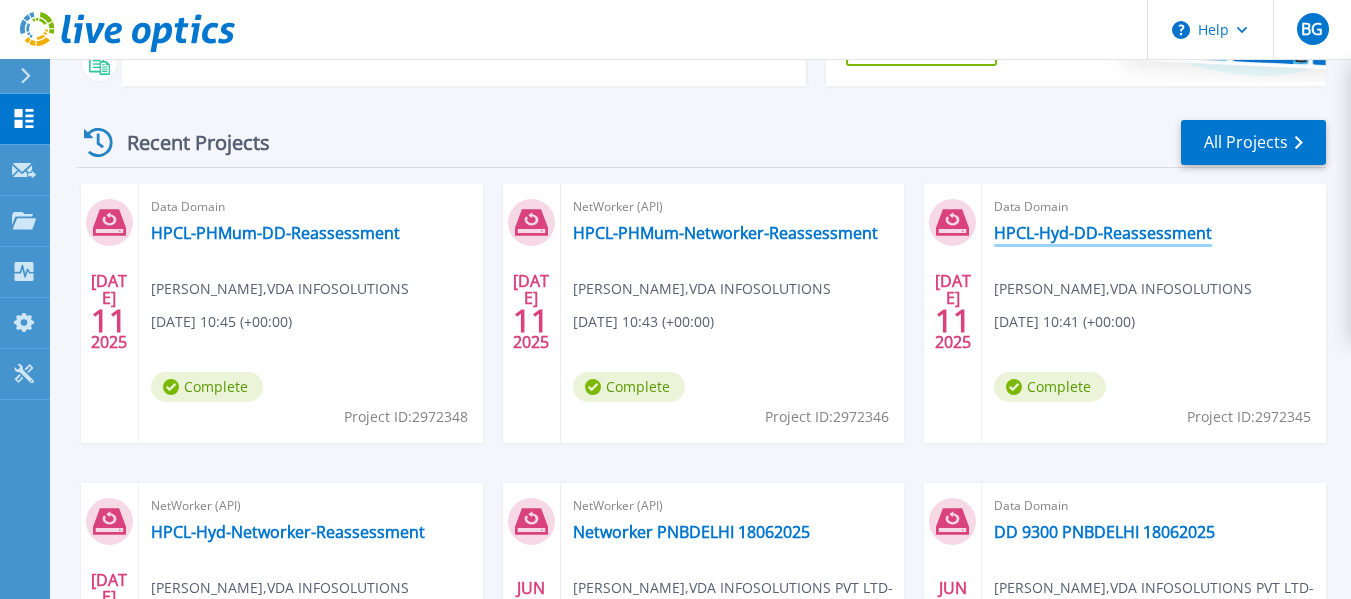 click on "HPCL-Hyd-DD-Reassessment" at bounding box center (1103, 233) 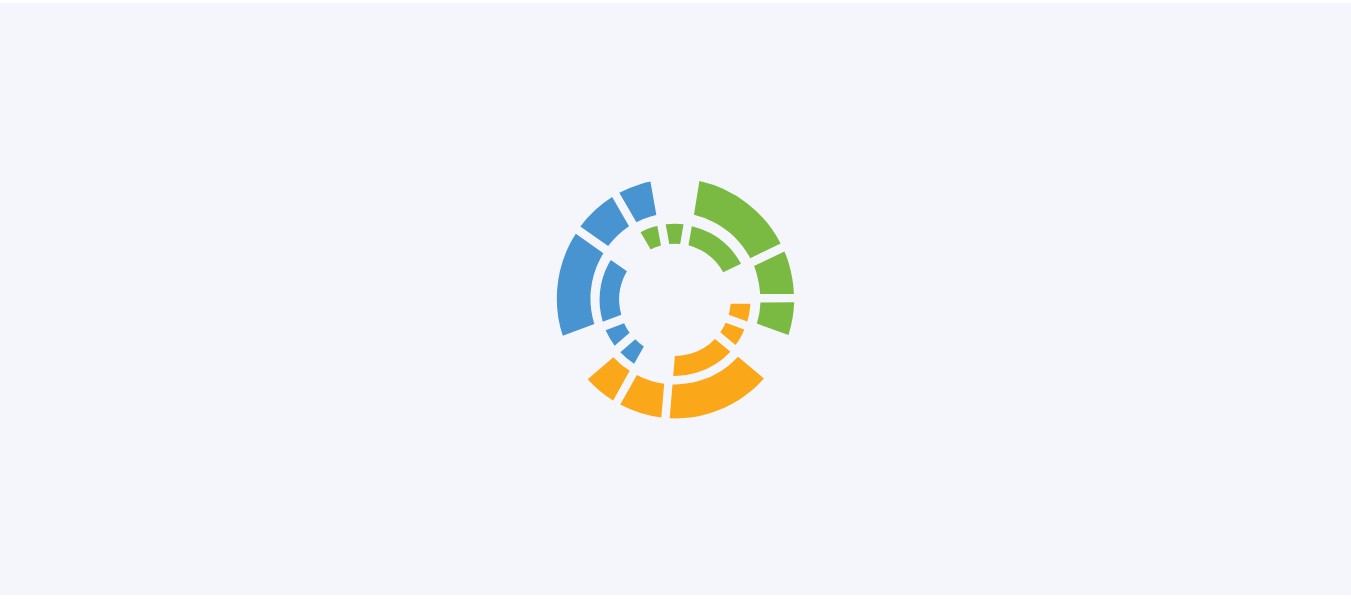 scroll, scrollTop: 0, scrollLeft: 0, axis: both 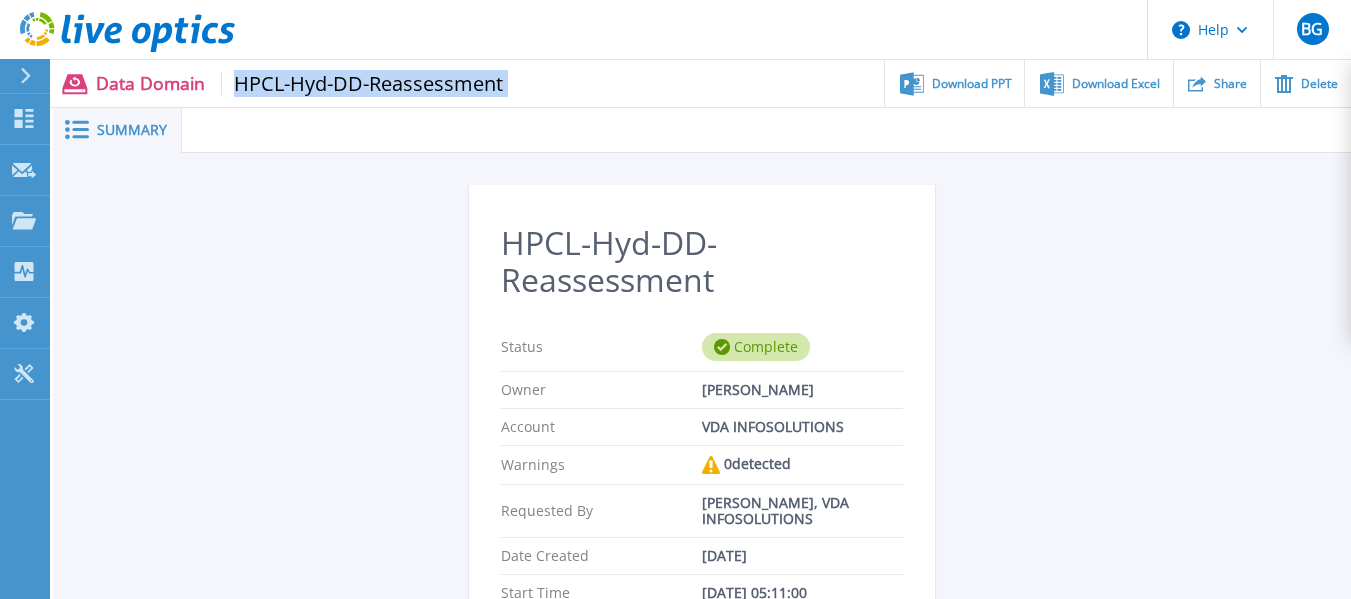 drag, startPoint x: 512, startPoint y: 83, endPoint x: 232, endPoint y: 77, distance: 280.06427 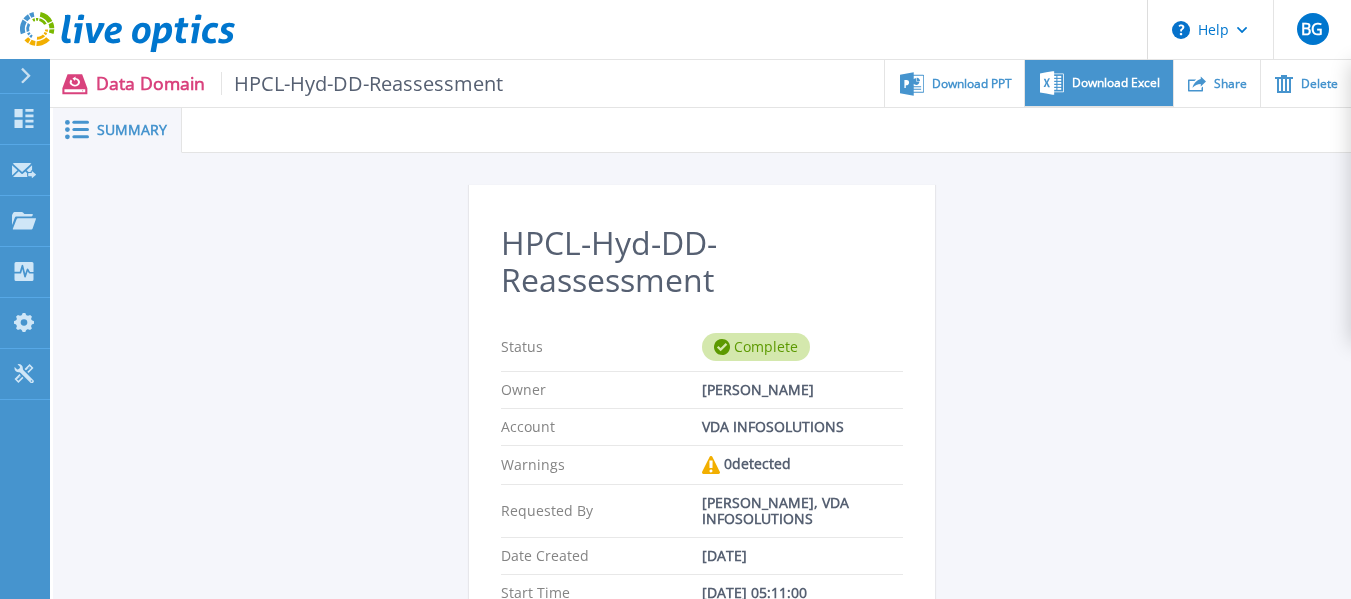 click on "Download Excel" at bounding box center [1098, 83] 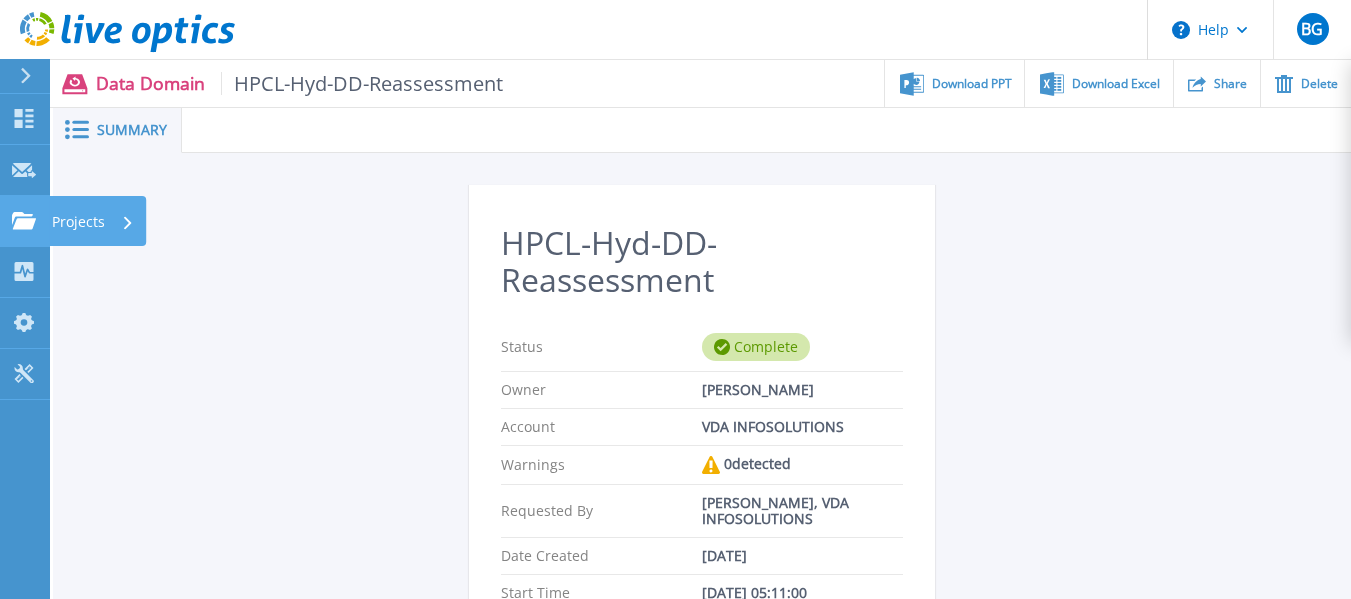 click on "Projects" at bounding box center (78, 222) 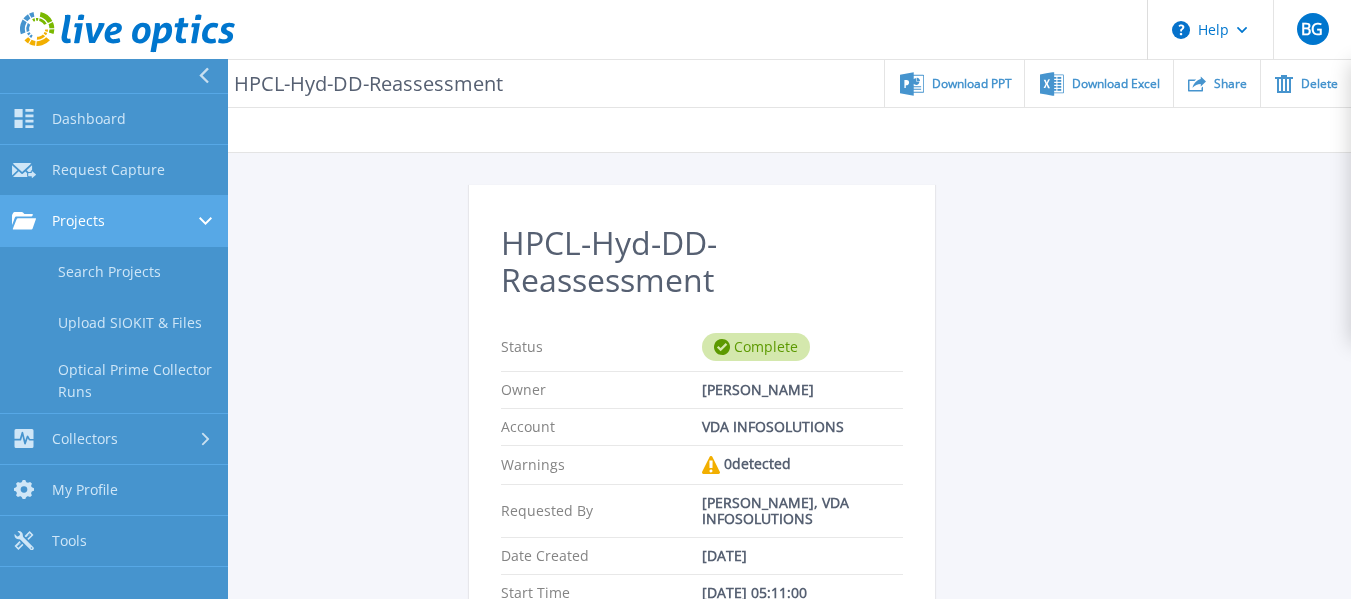 click on "Projects Projects" at bounding box center (114, 221) 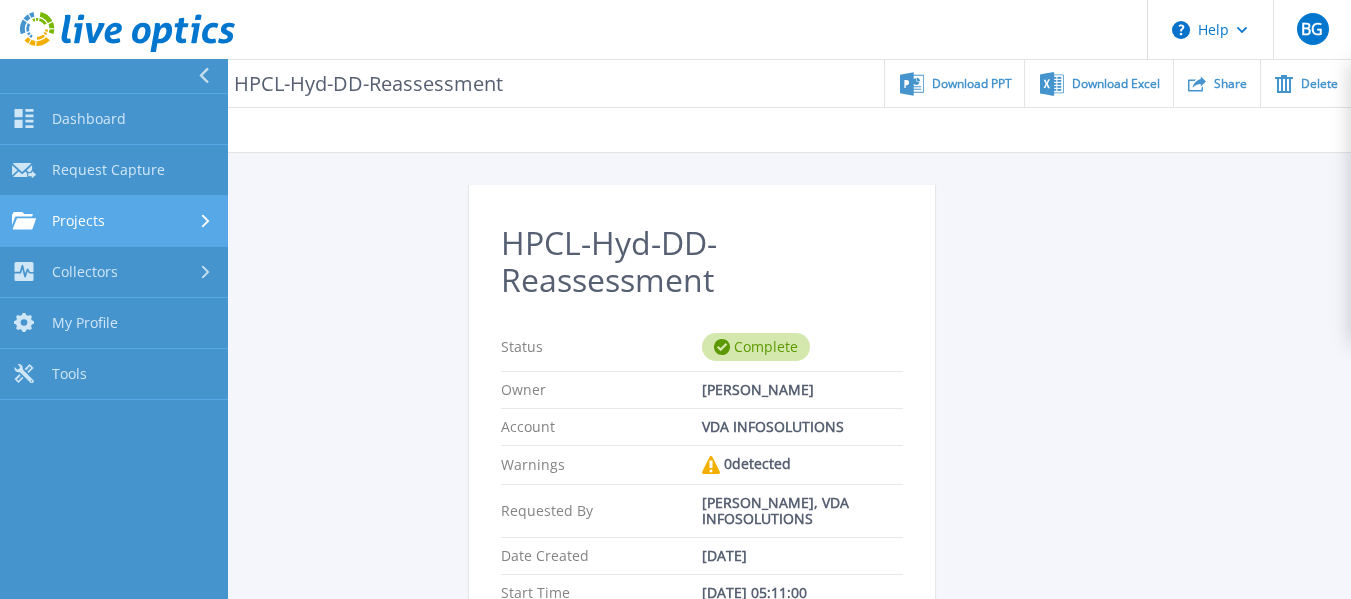 click on "Projects Projects" at bounding box center (114, 221) 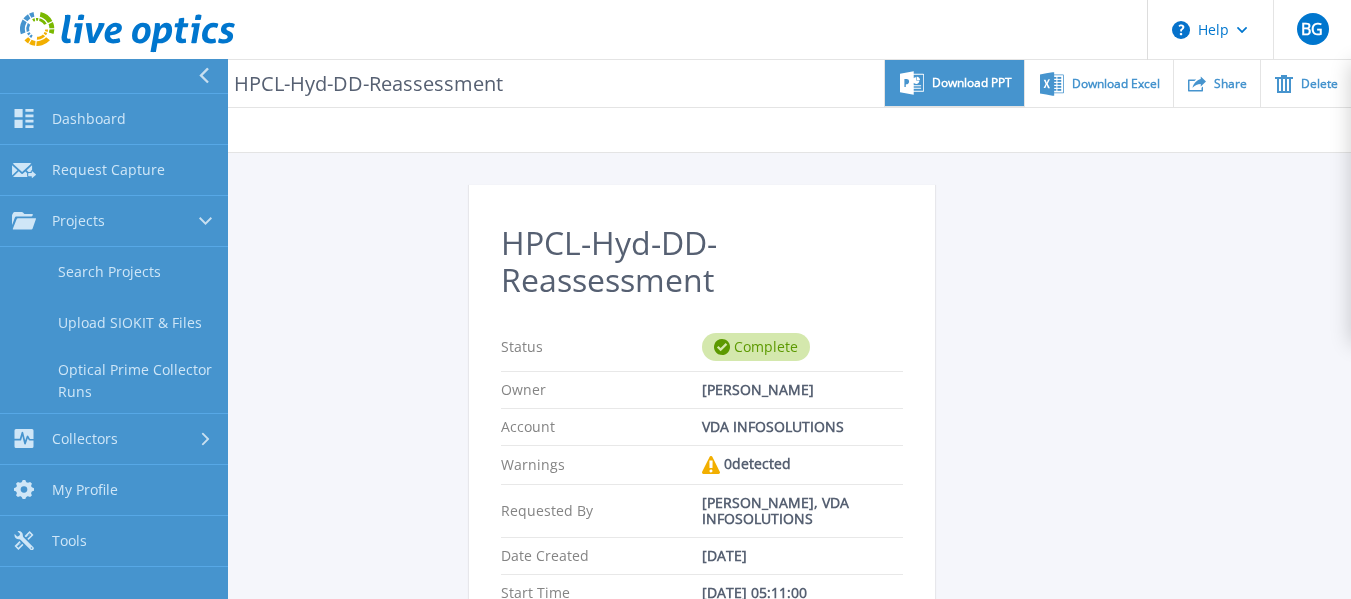 click on "Download PPT" at bounding box center [972, 83] 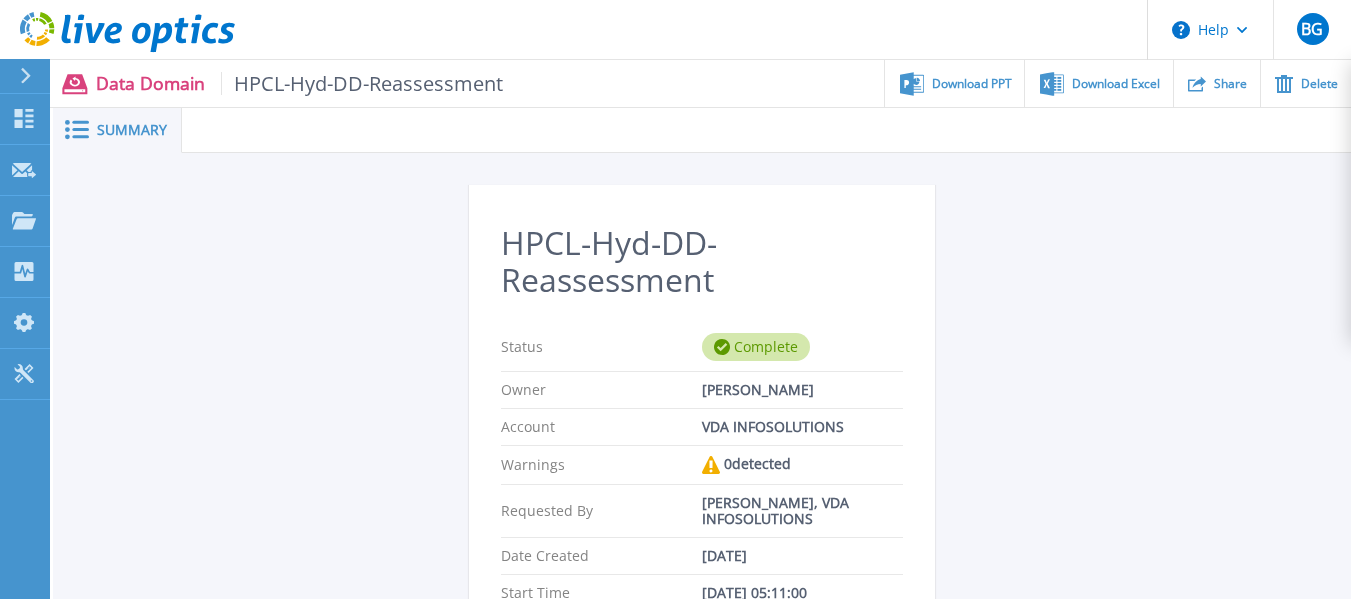 click 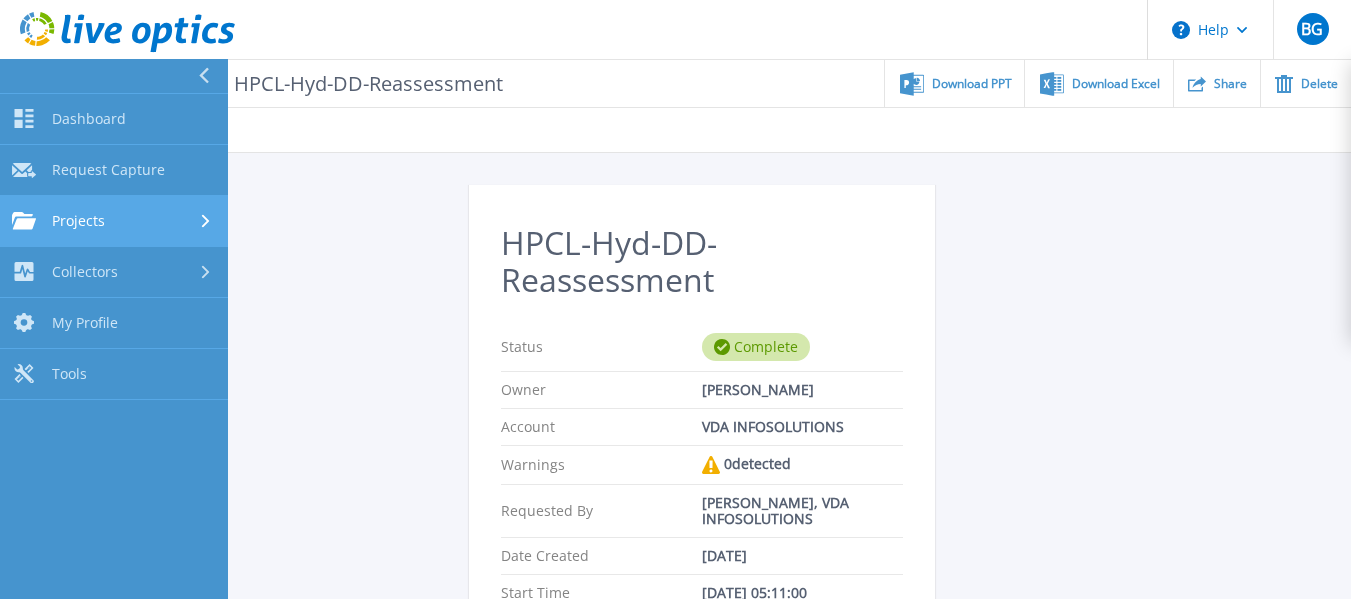 click on "Projects" at bounding box center [78, 221] 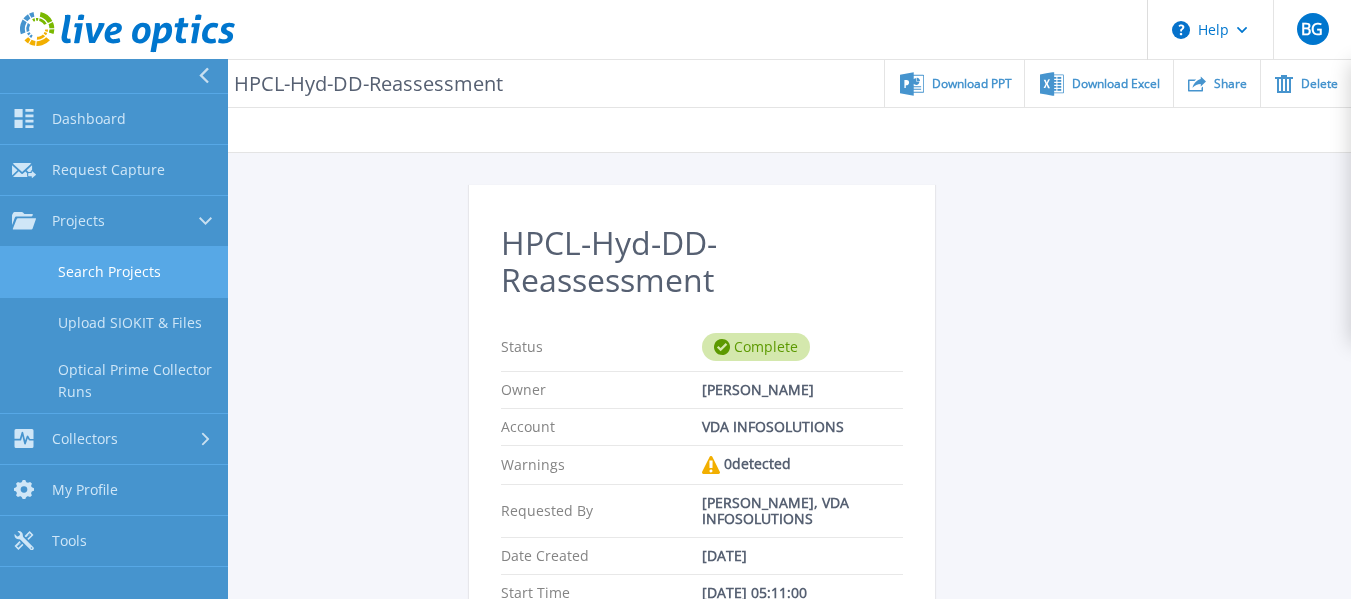 click on "Search Projects" at bounding box center (114, 272) 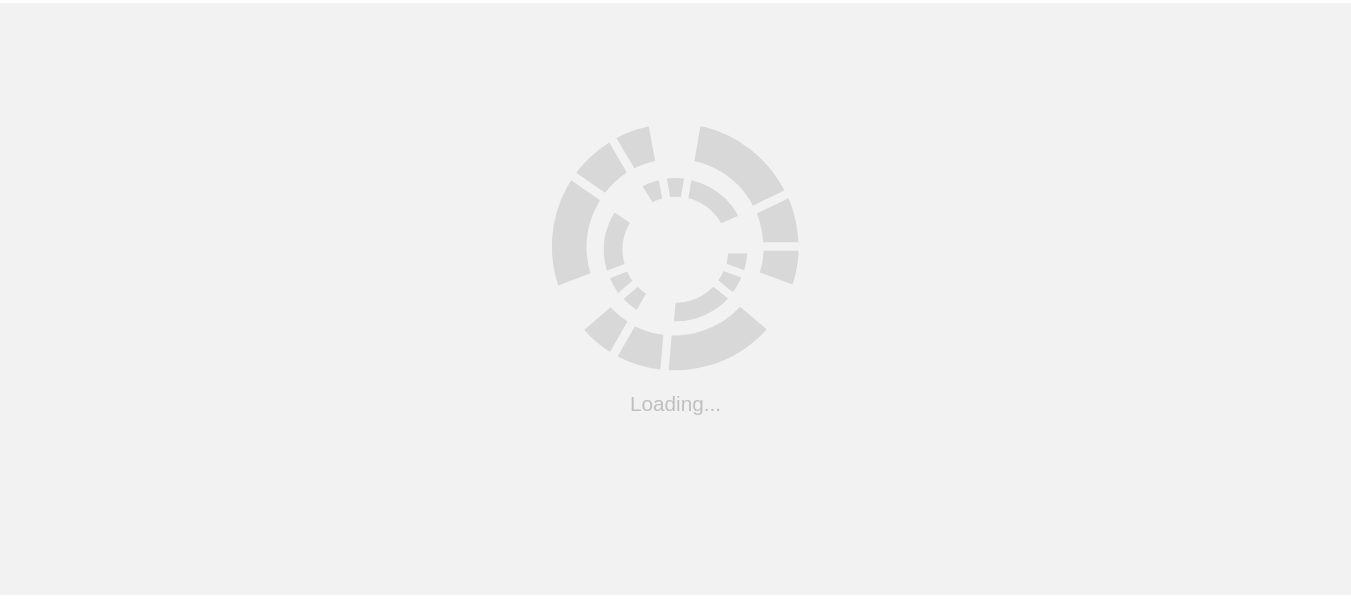 scroll, scrollTop: 0, scrollLeft: 0, axis: both 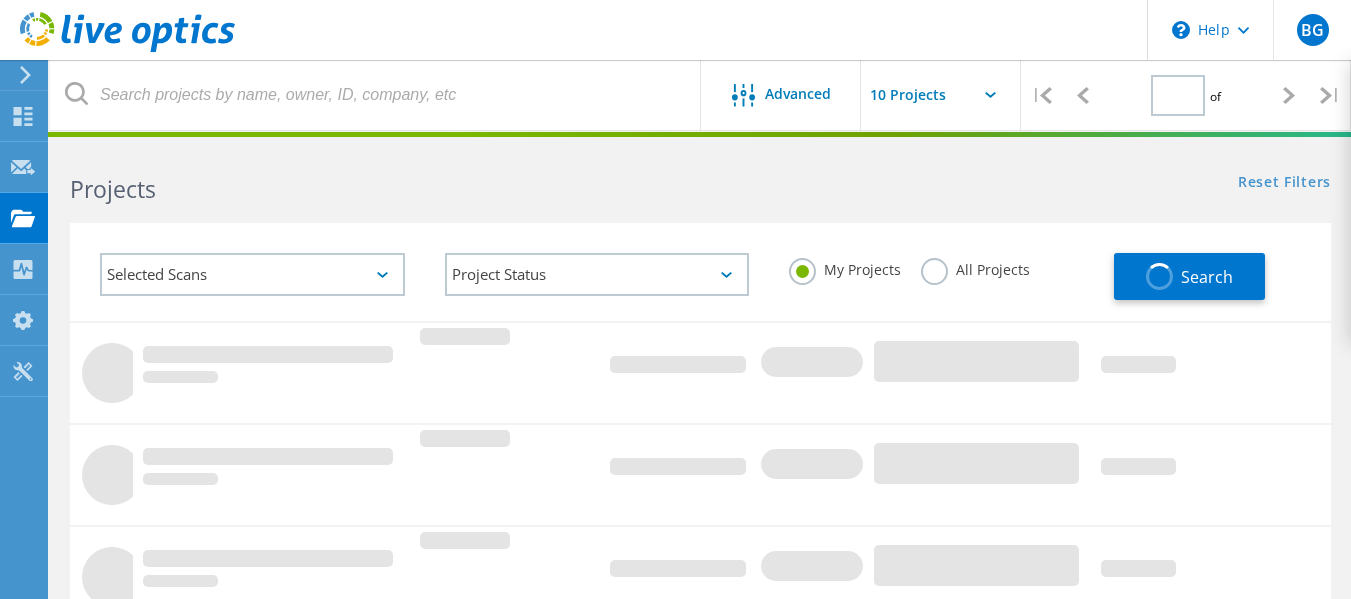 type on "1" 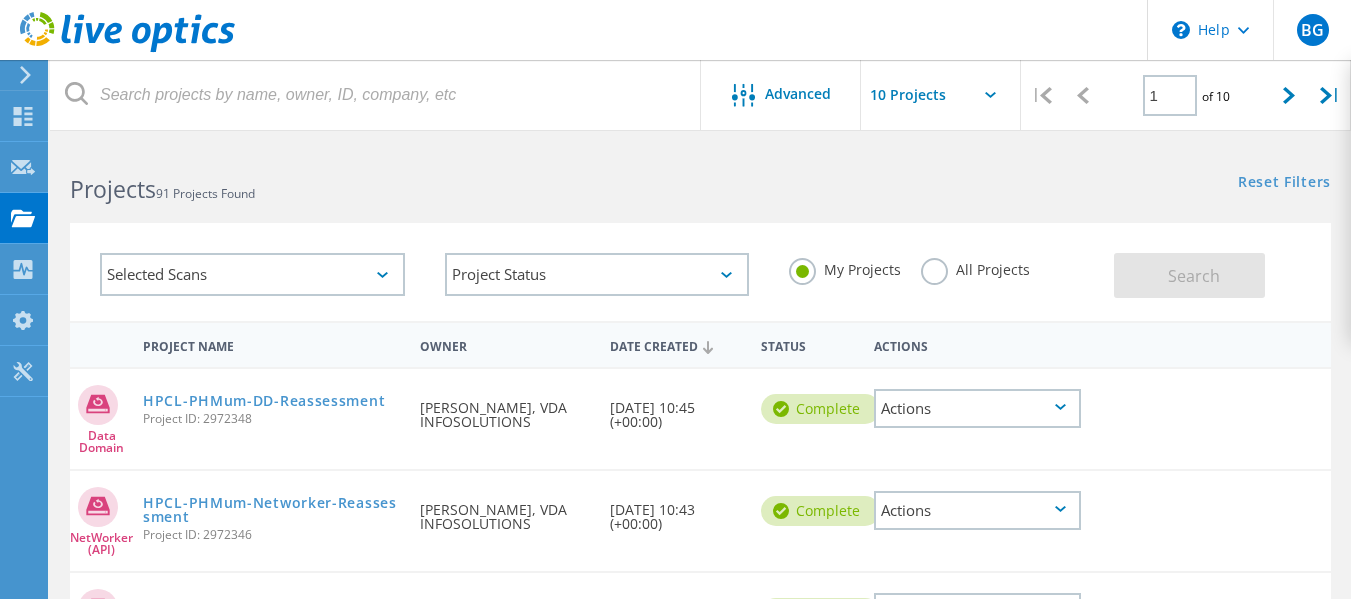 click on "All Projects" 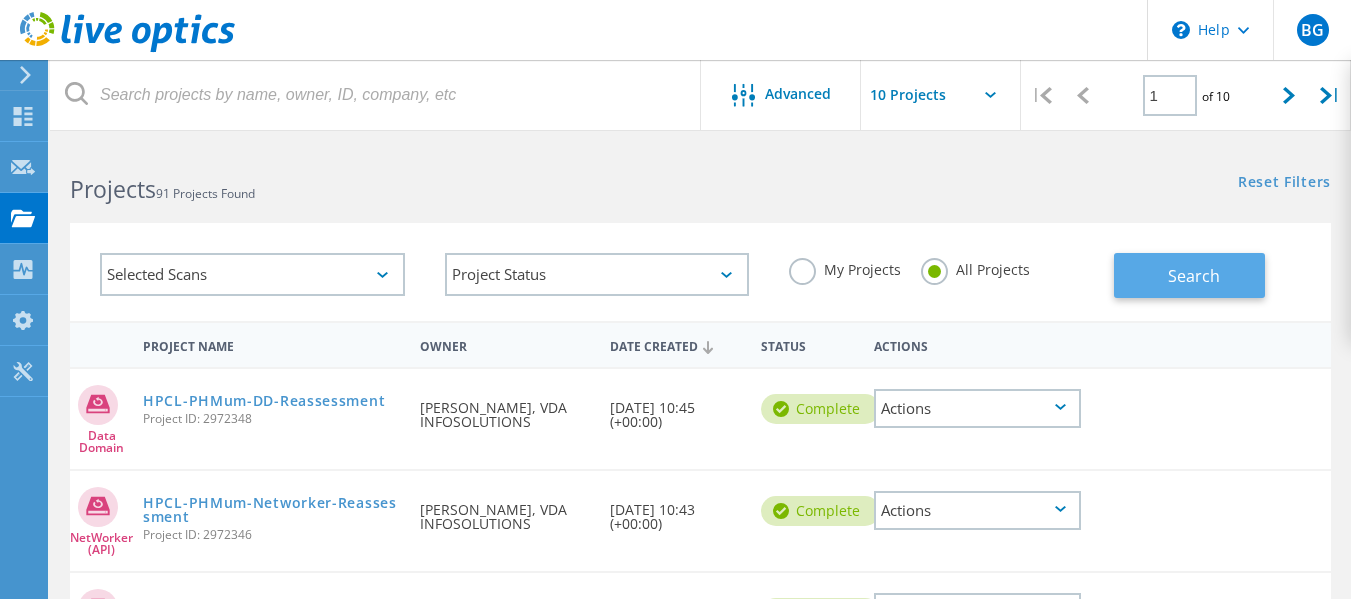 click on "Search" 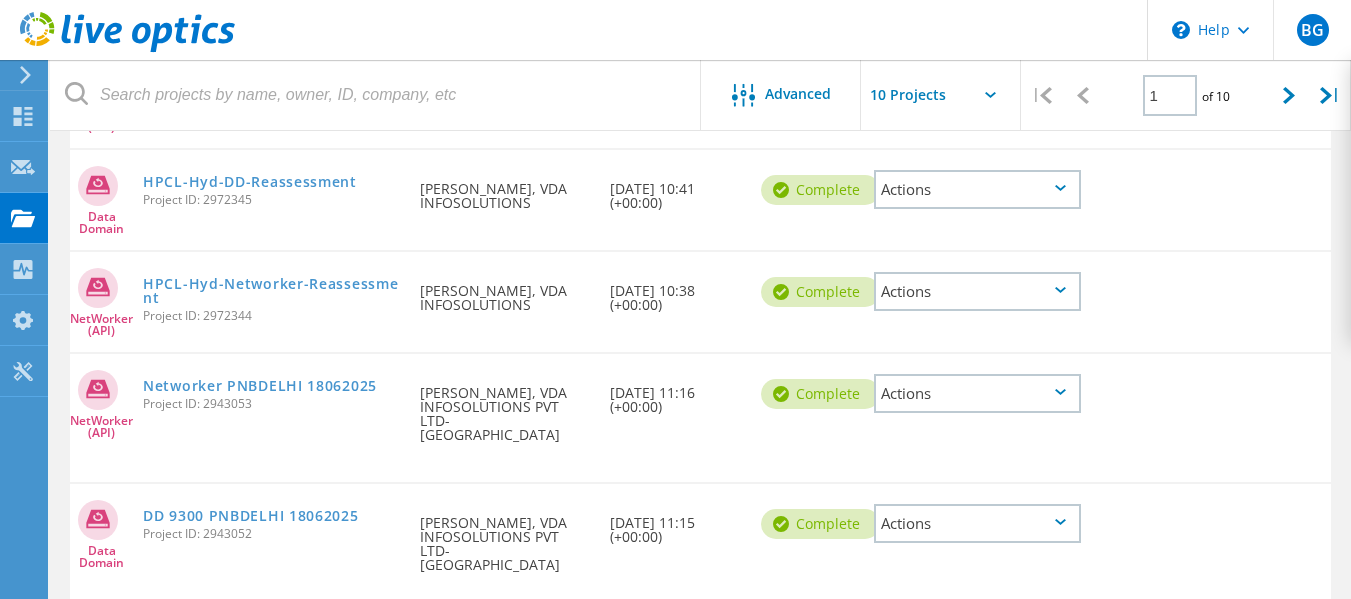 scroll, scrollTop: 436, scrollLeft: 0, axis: vertical 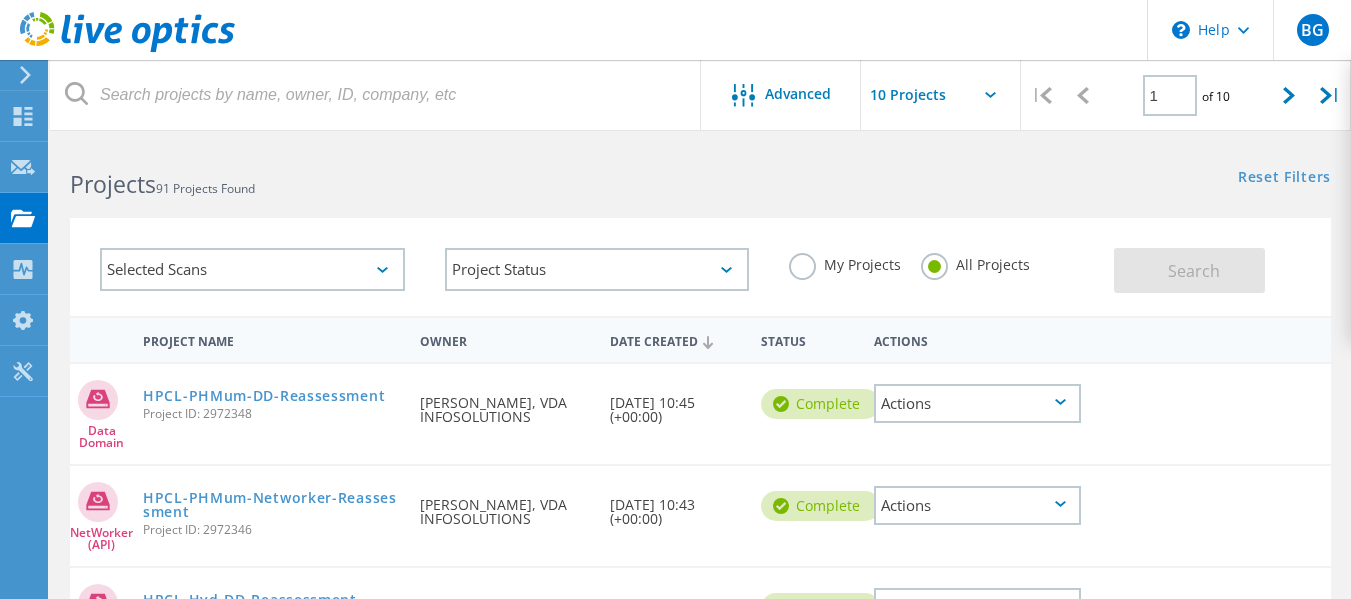 drag, startPoint x: 1348, startPoint y: 232, endPoint x: 1354, endPoint y: 368, distance: 136.1323 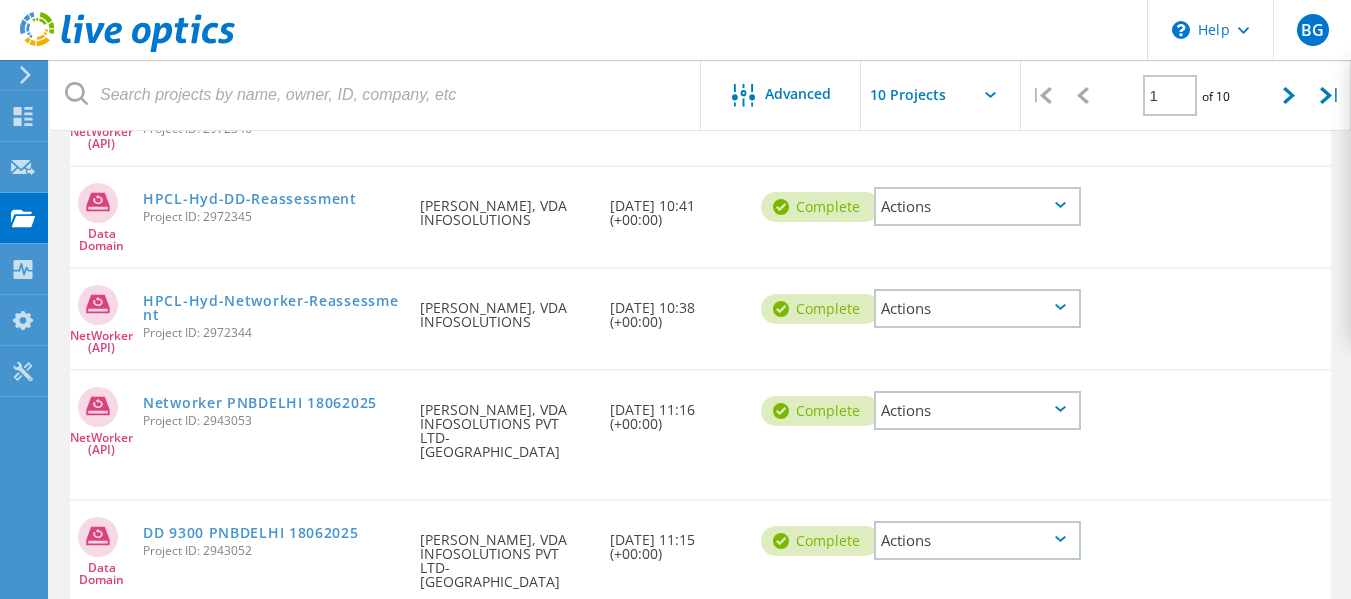 scroll, scrollTop: 414, scrollLeft: 0, axis: vertical 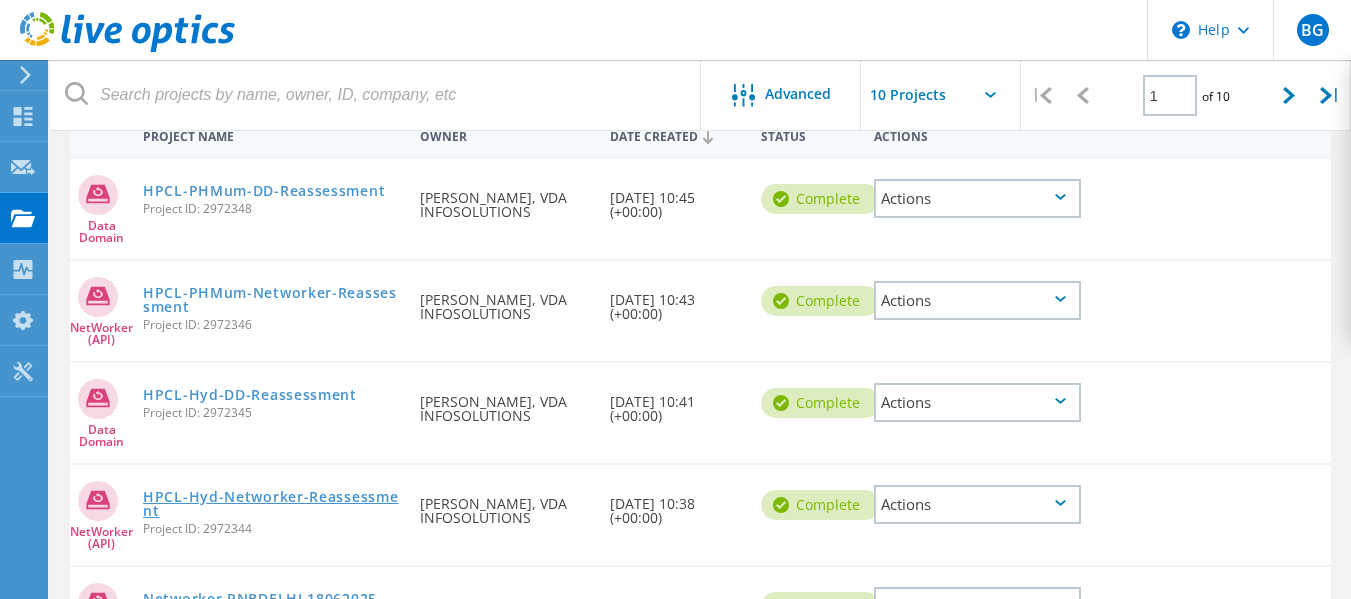 click on "HPCL-Hyd-Networker-Reassessment" 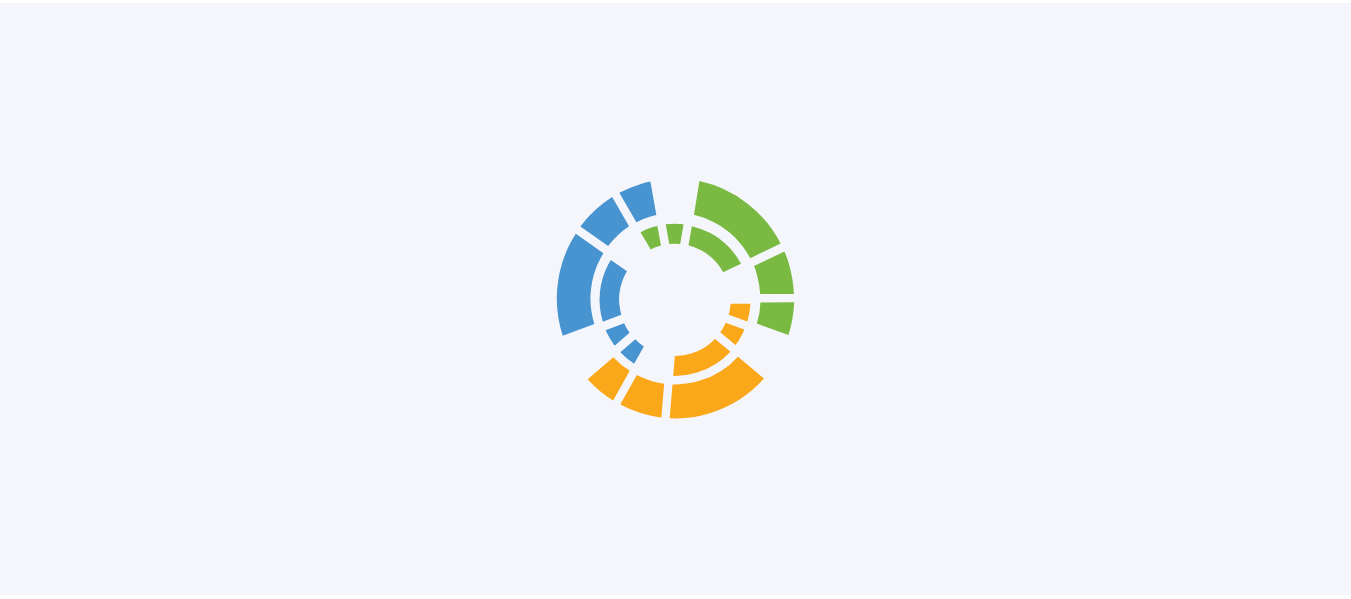 scroll, scrollTop: 0, scrollLeft: 0, axis: both 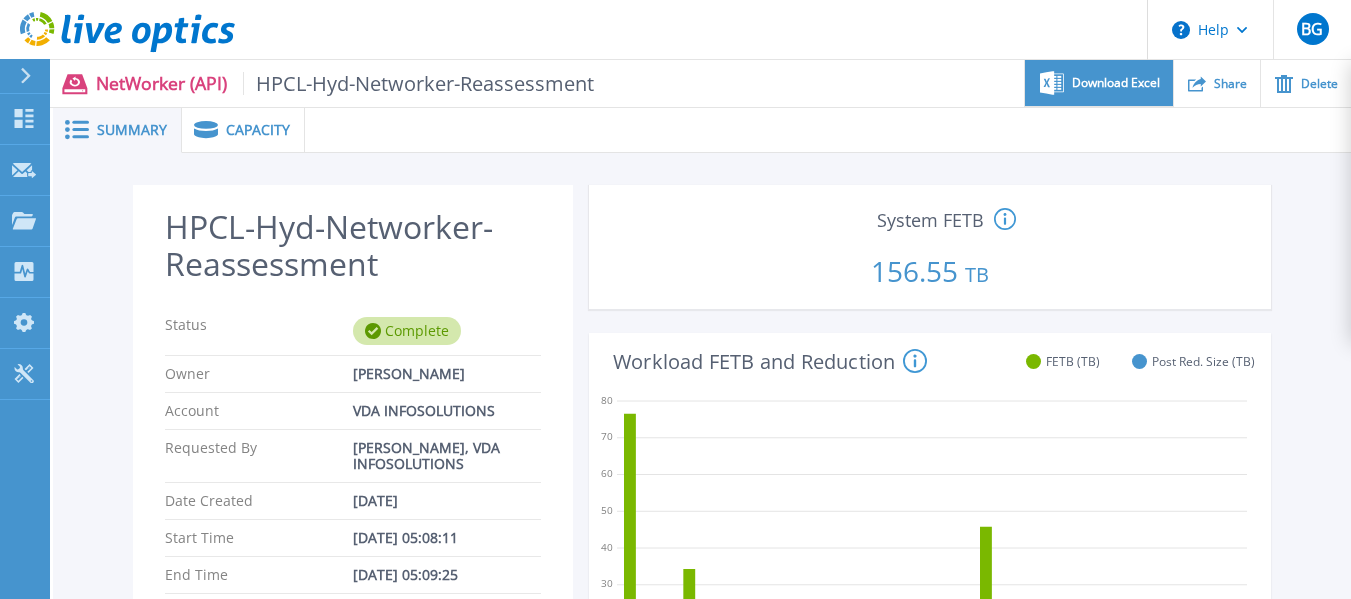 click on "Download Excel" at bounding box center [1116, 83] 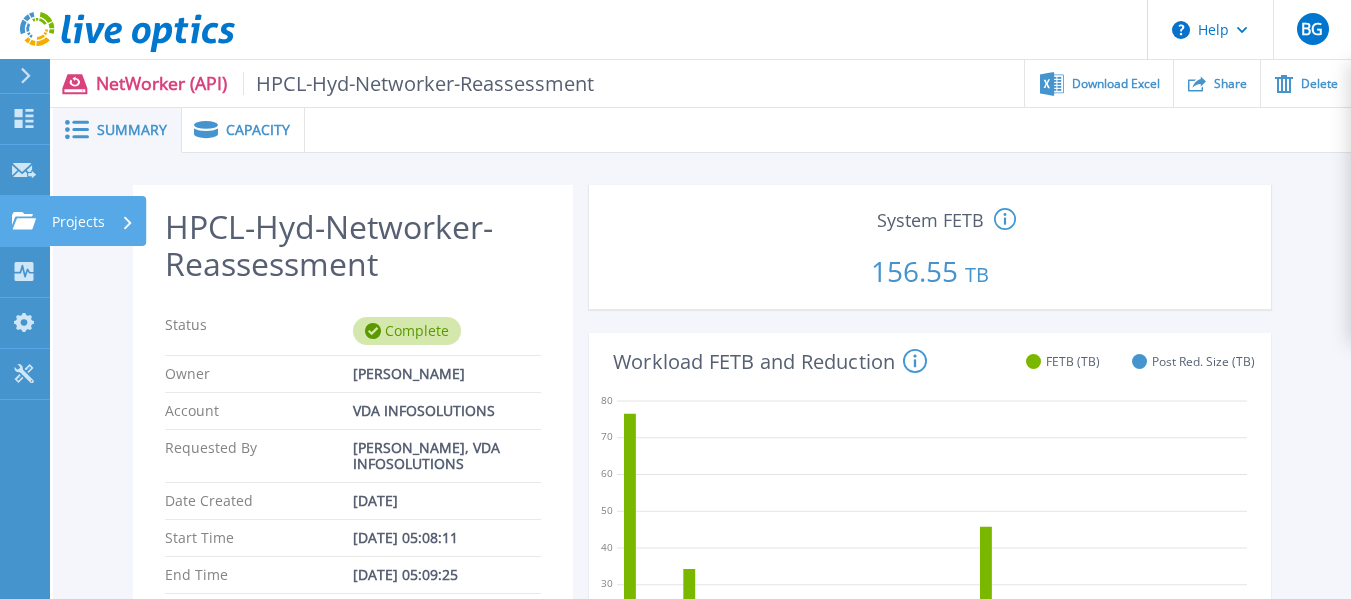 click on "Projects Projects" at bounding box center (25, 221) 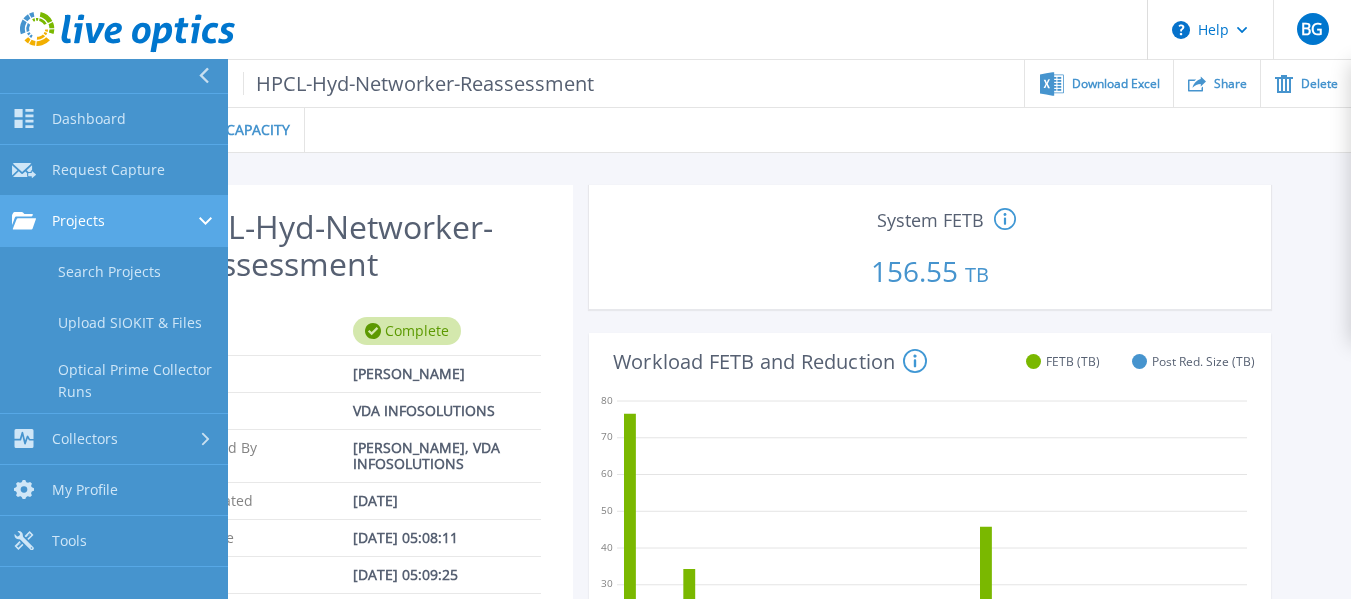 click on "Projects" at bounding box center (114, 221) 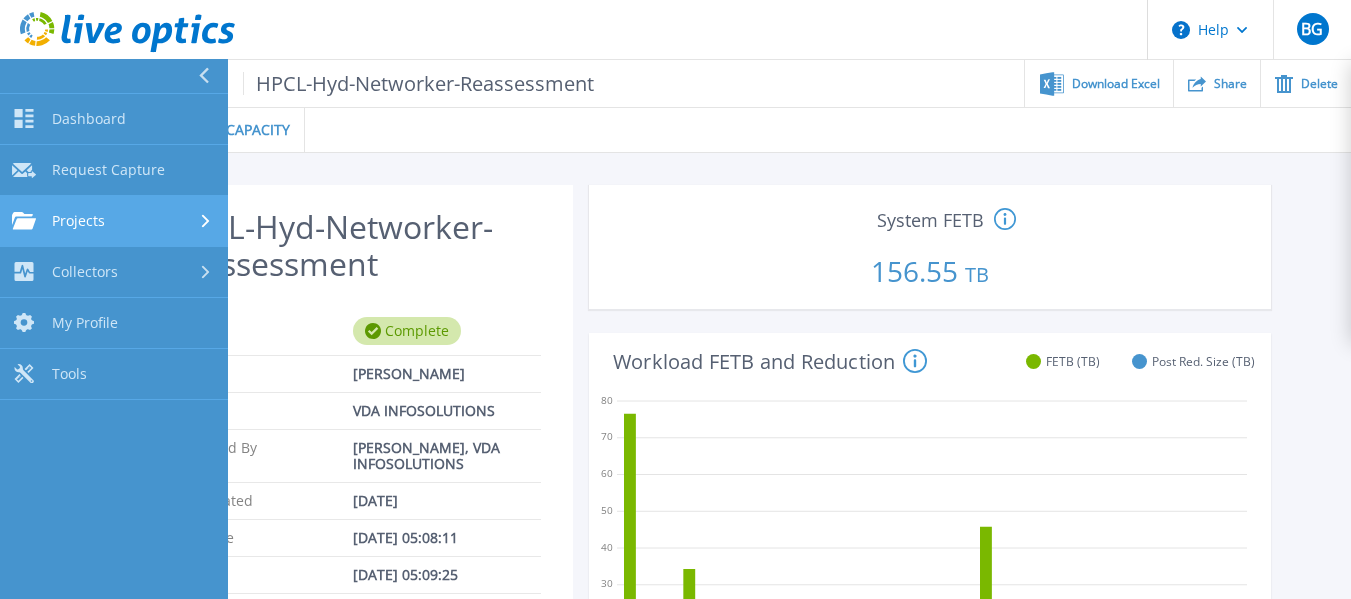 click on "Projects" at bounding box center [114, 221] 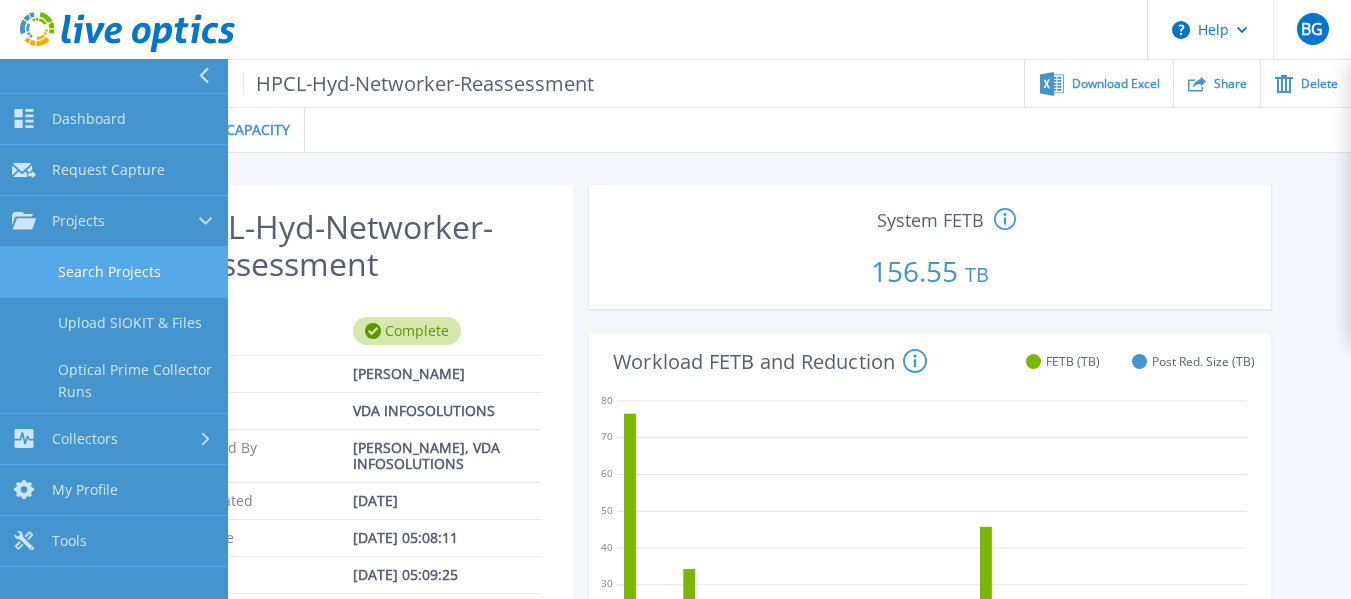 click on "Search Projects" at bounding box center [114, 272] 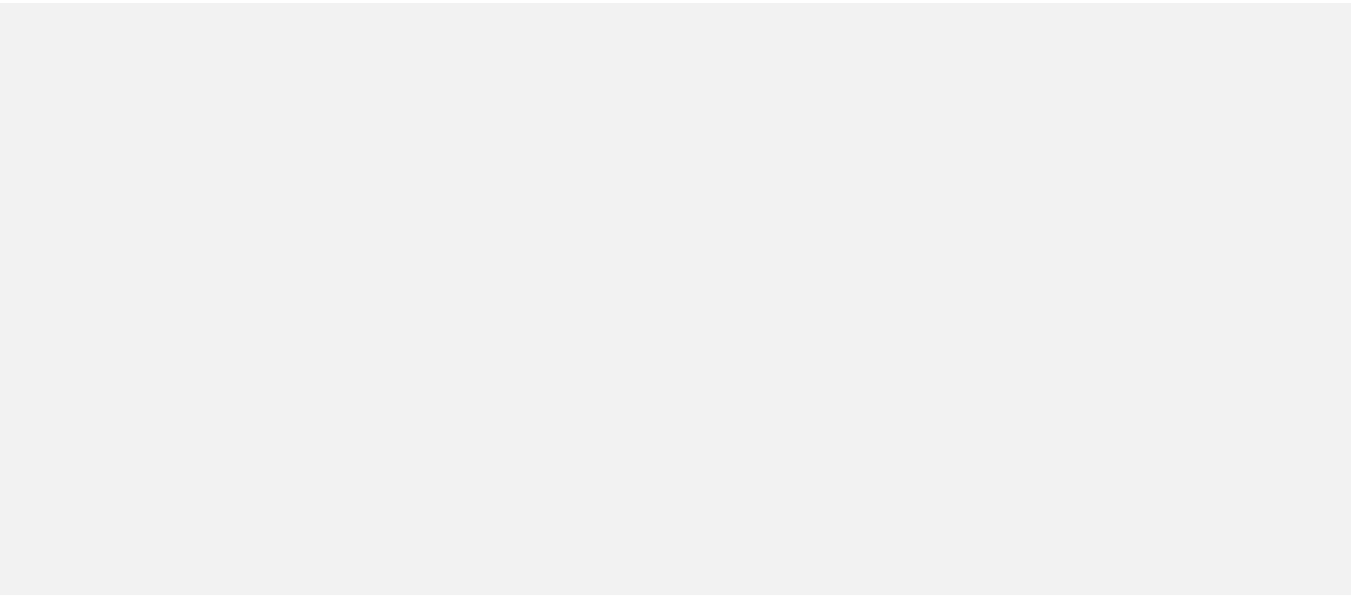 scroll, scrollTop: 0, scrollLeft: 0, axis: both 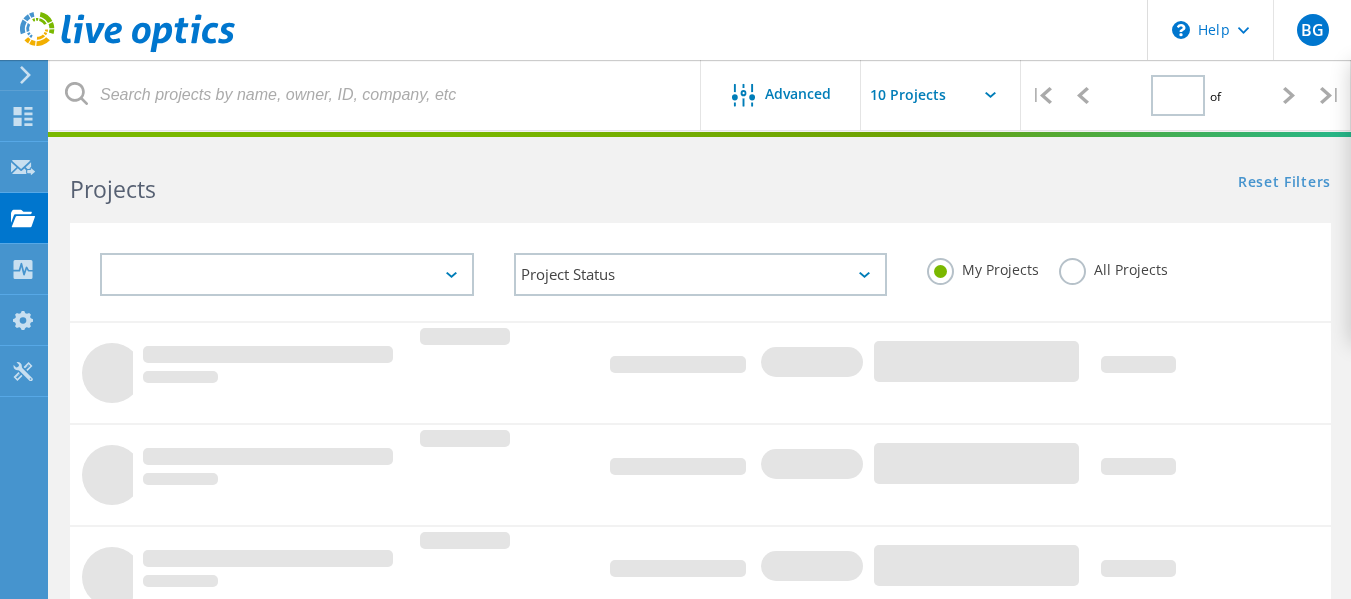 type on "1" 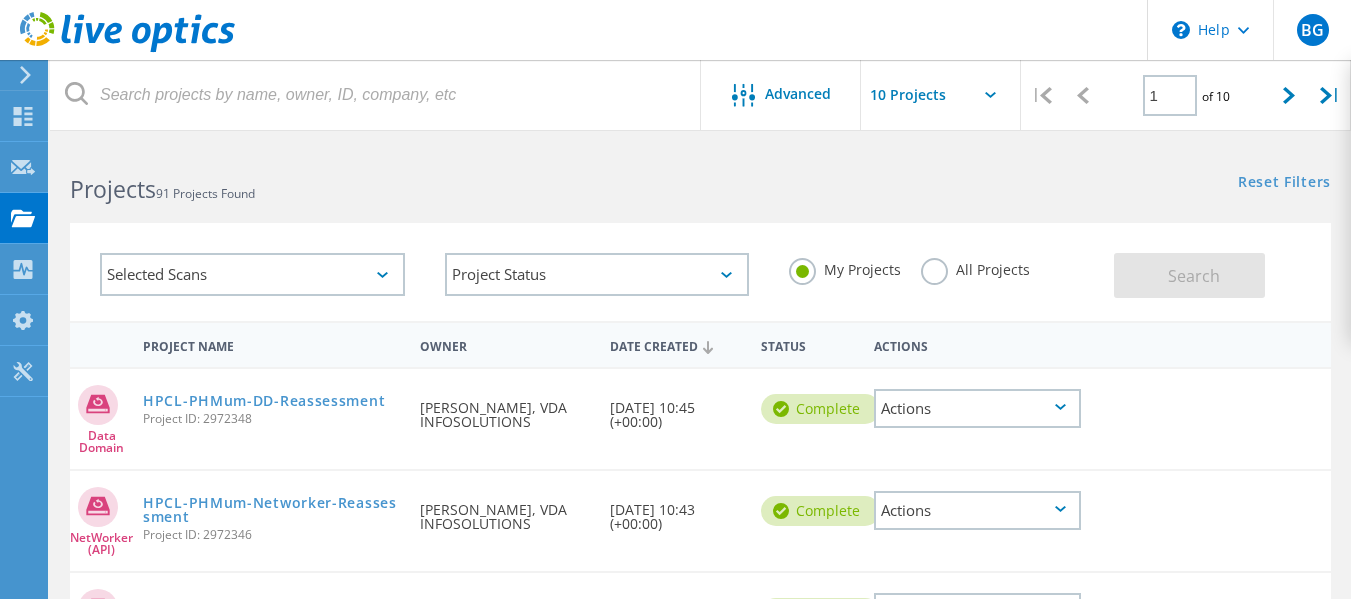 click on "All Projects" 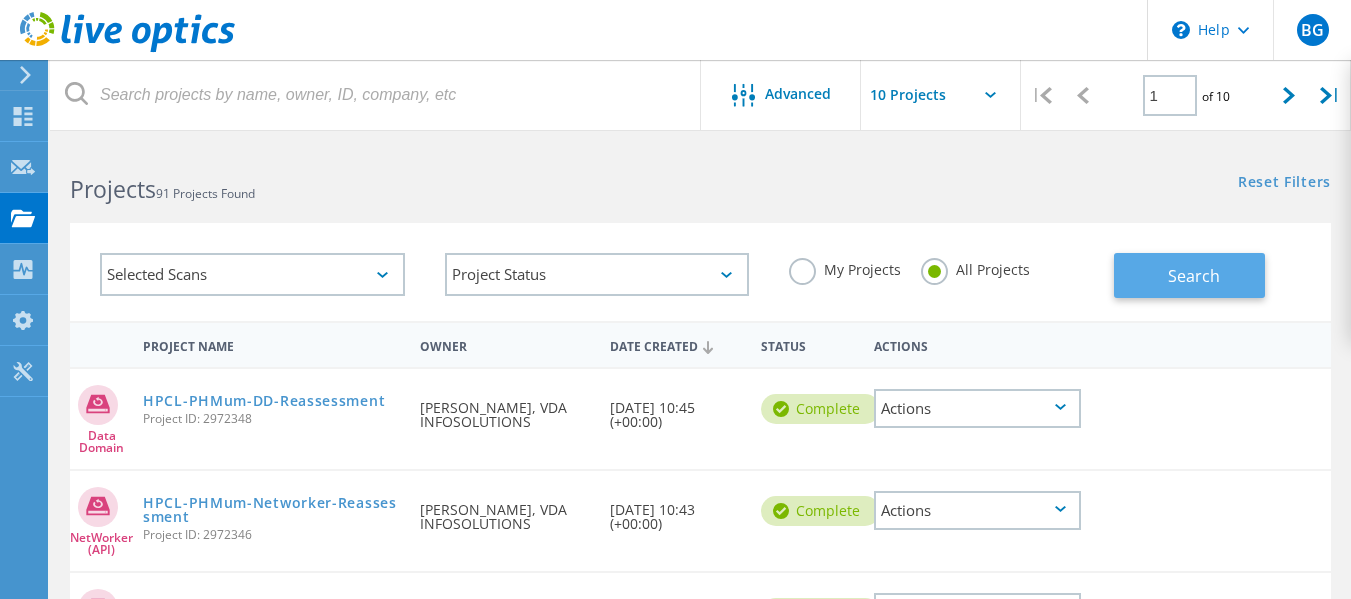 click on "Search" 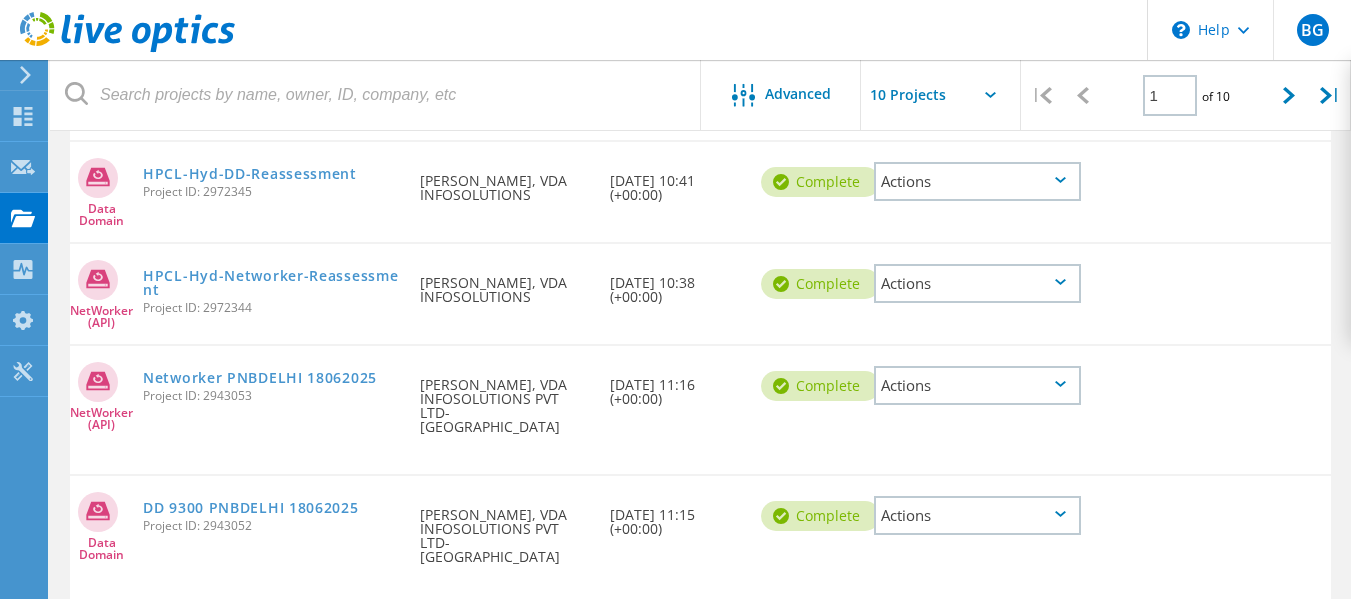 scroll, scrollTop: 439, scrollLeft: 0, axis: vertical 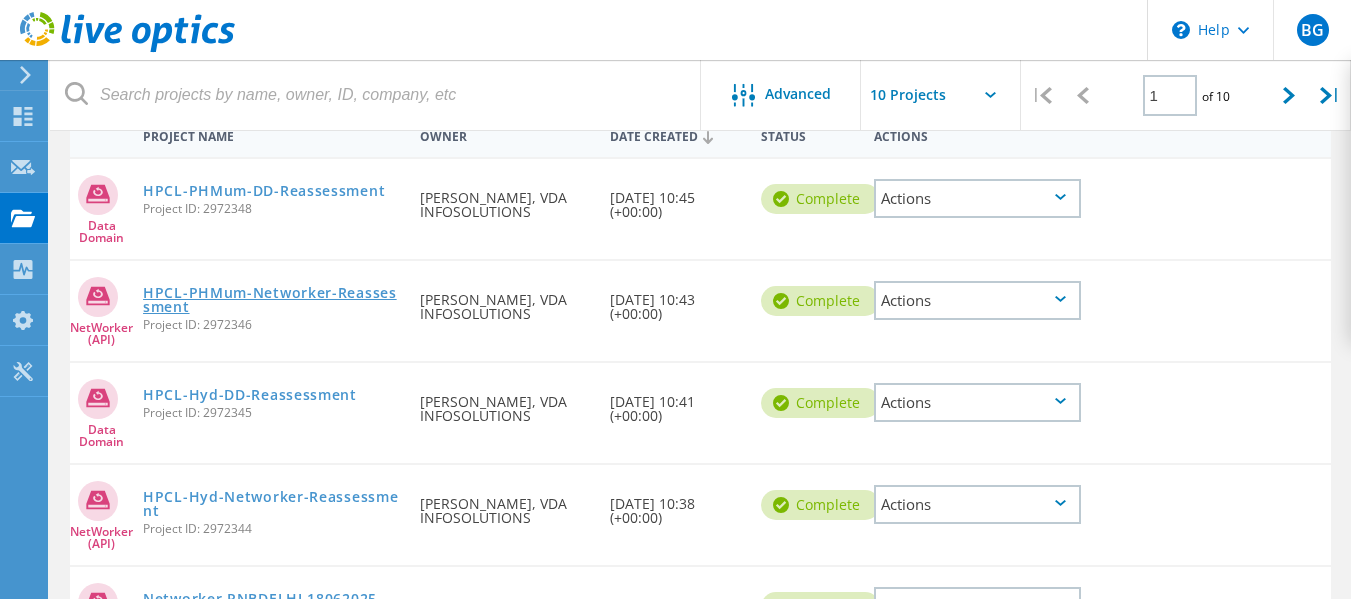 click on "HPCL-PHMum-Networker-Reassessment" 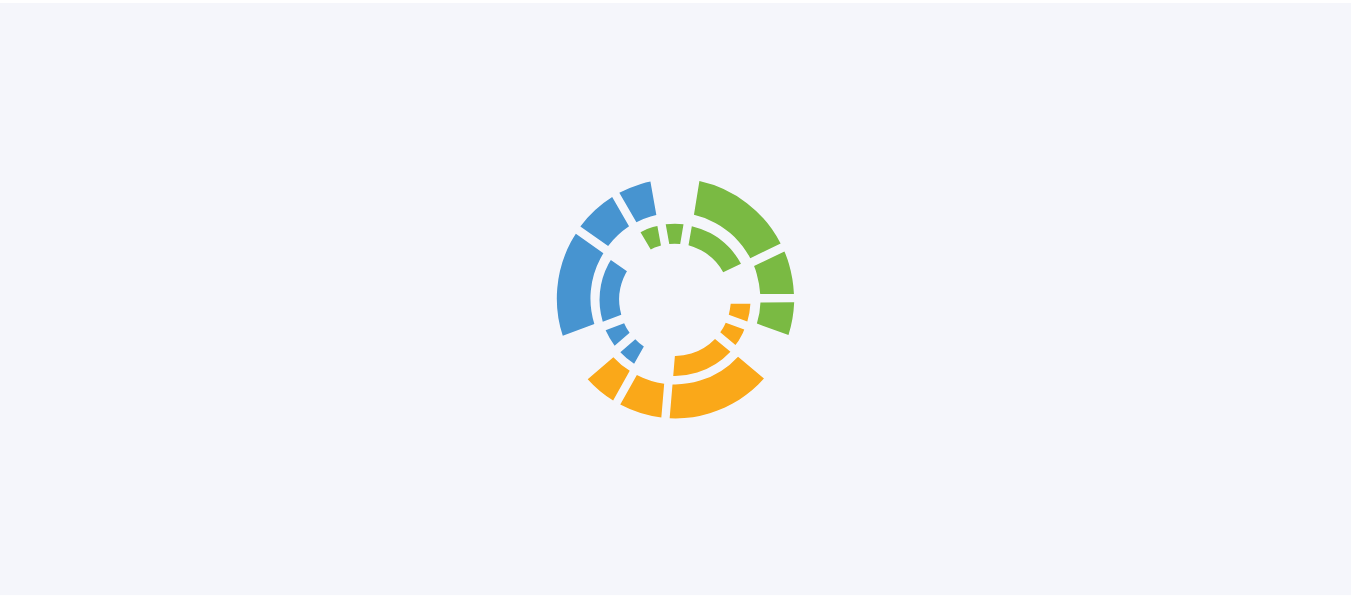 scroll, scrollTop: 0, scrollLeft: 0, axis: both 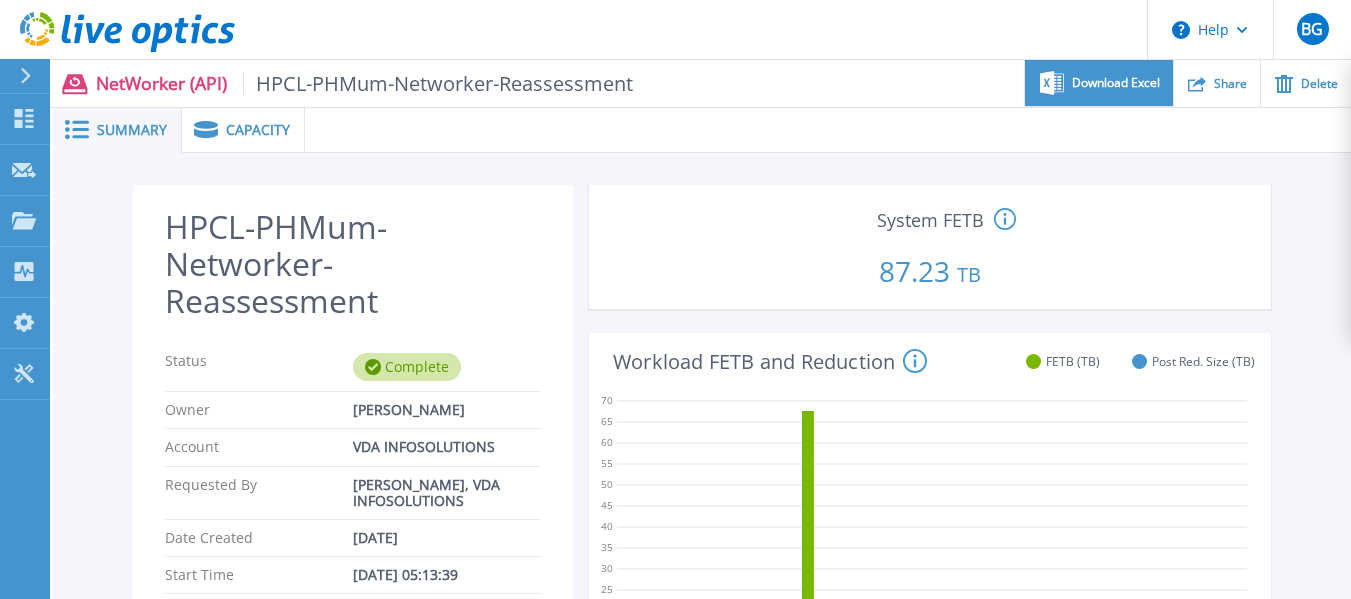 click on "Download Excel" at bounding box center [1116, 83] 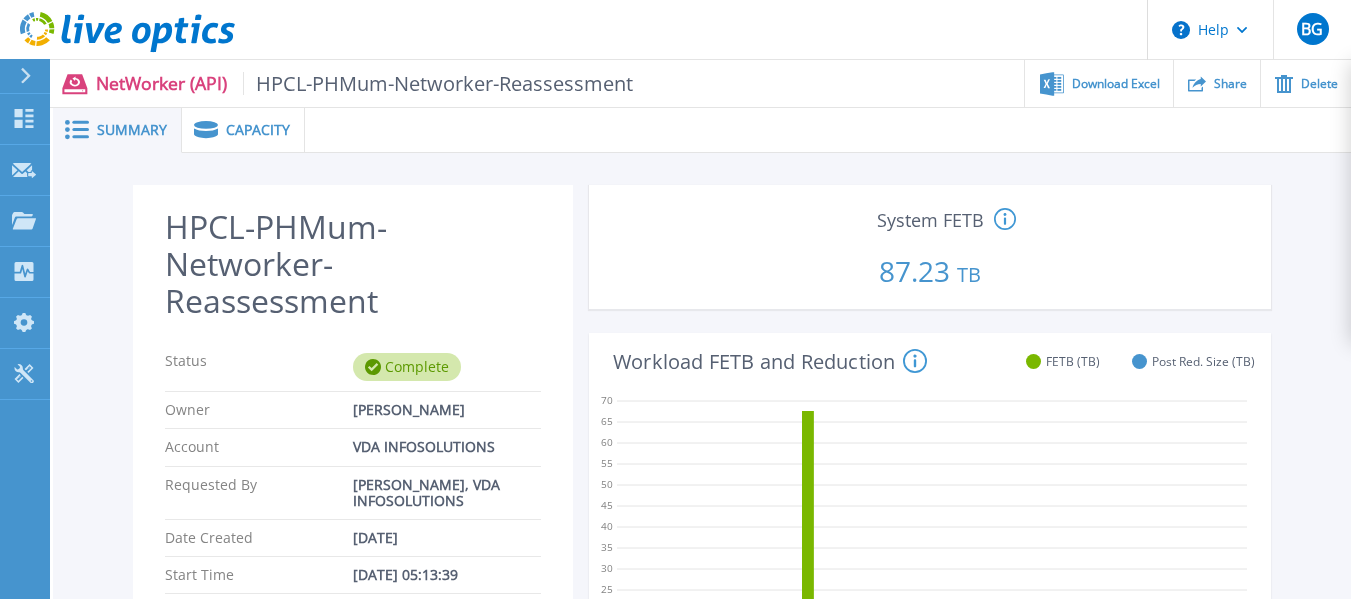 click on "Capacity" at bounding box center (258, 130) 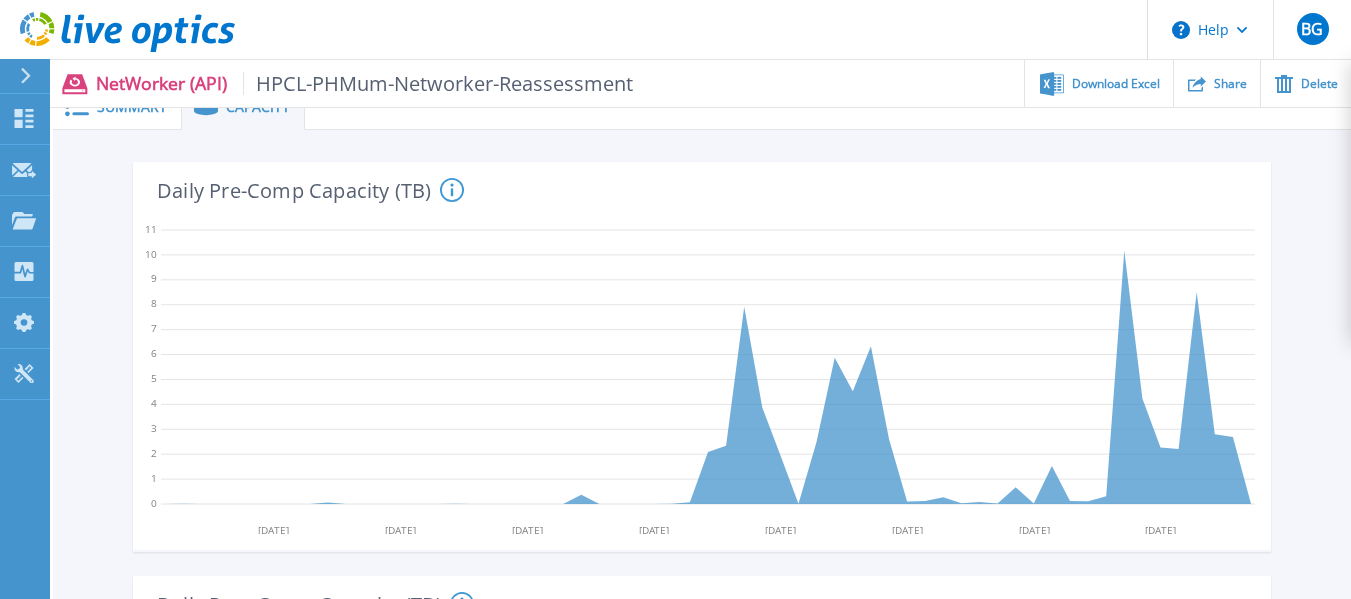 scroll, scrollTop: 0, scrollLeft: 0, axis: both 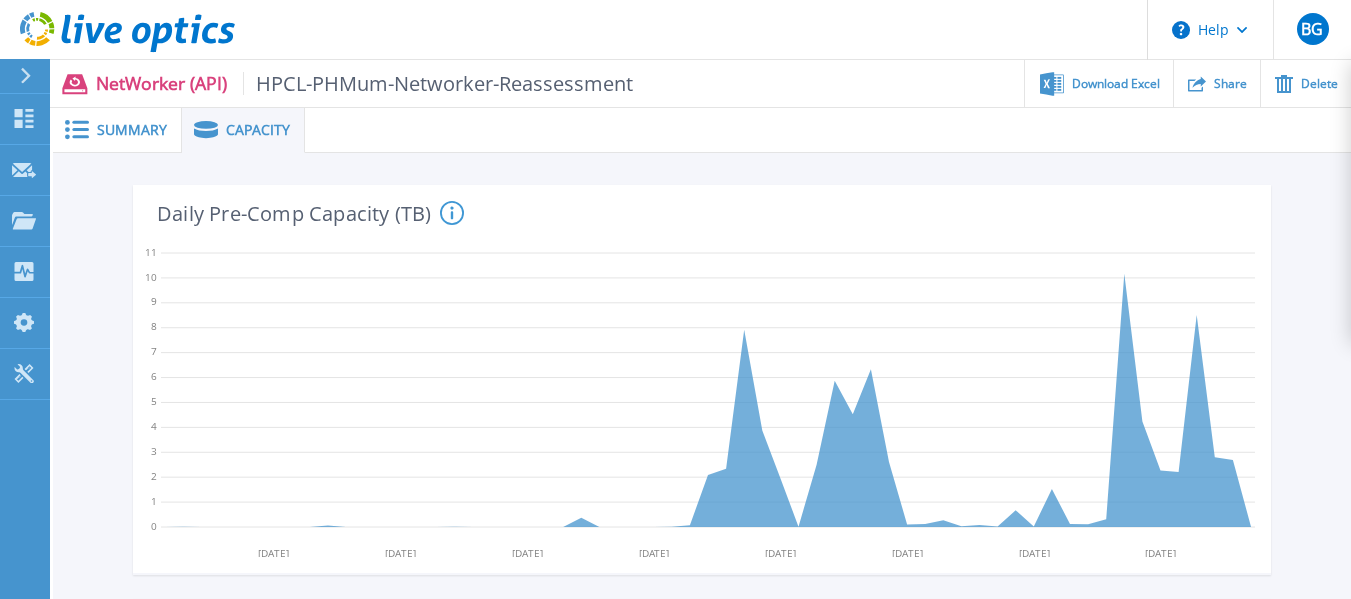 click at bounding box center (75, 129) 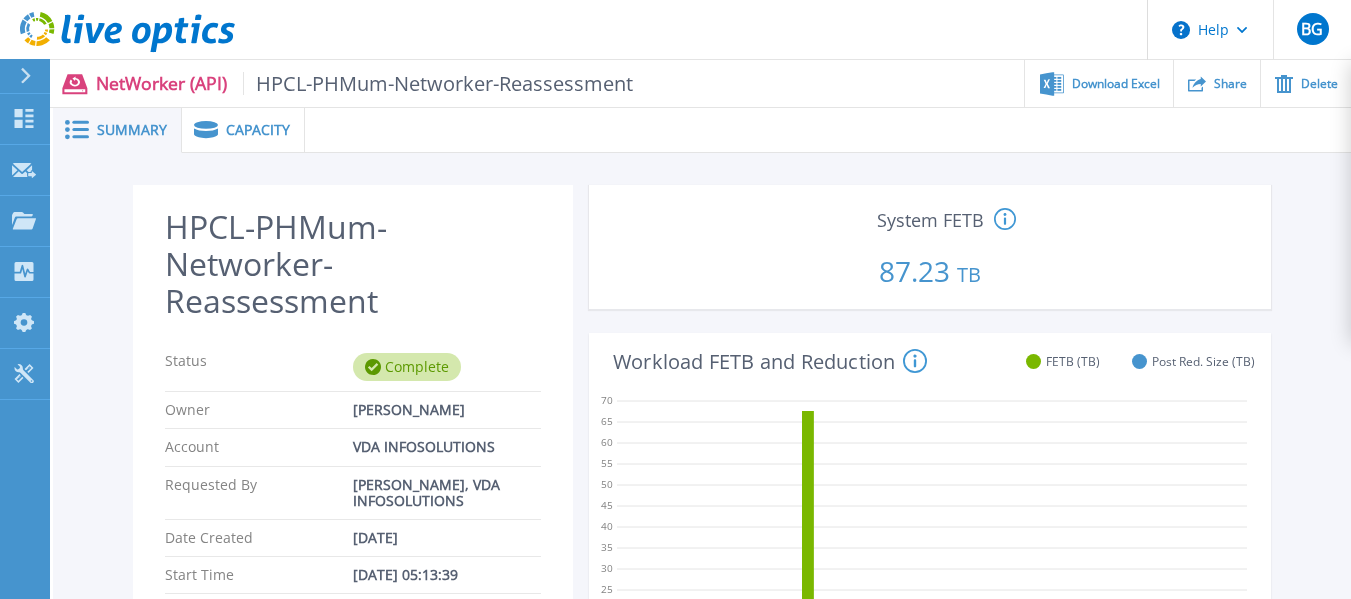 click 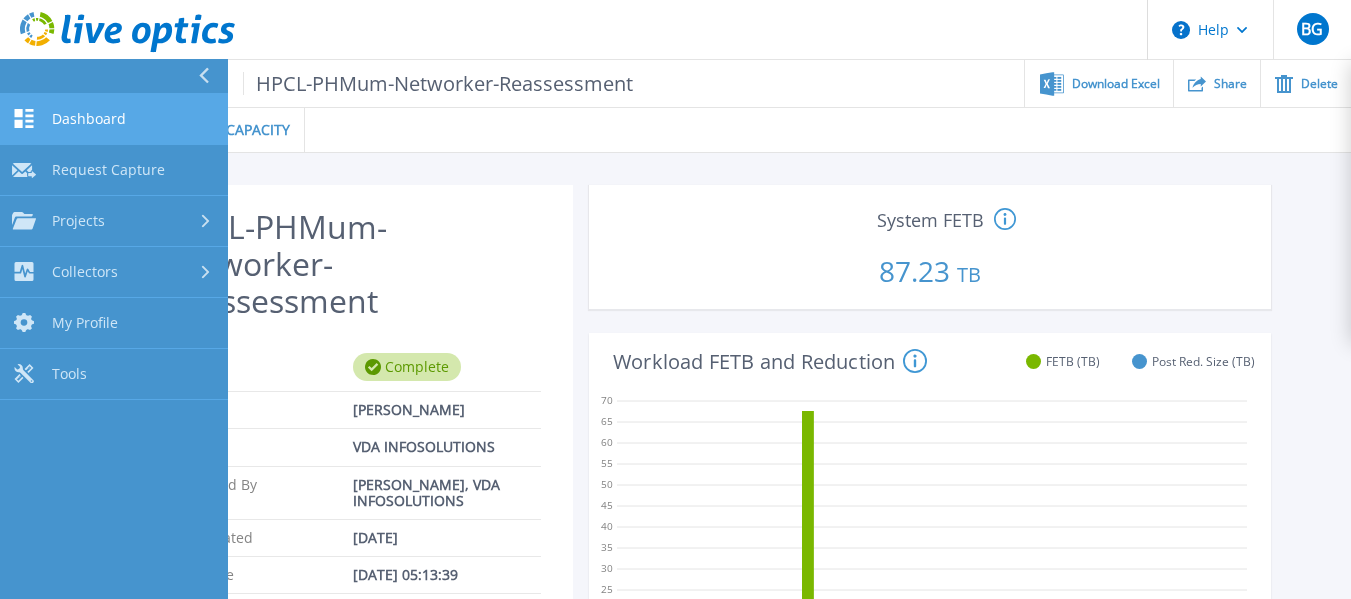 click on "Dashboard" at bounding box center [89, 119] 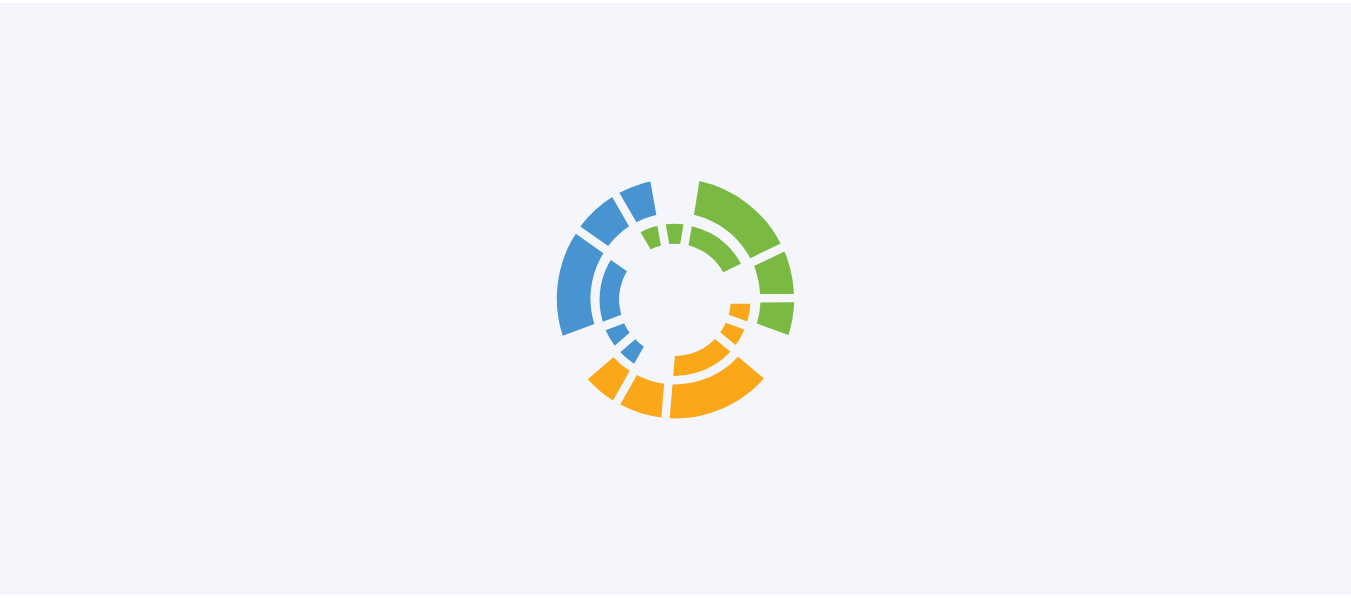 scroll, scrollTop: 0, scrollLeft: 0, axis: both 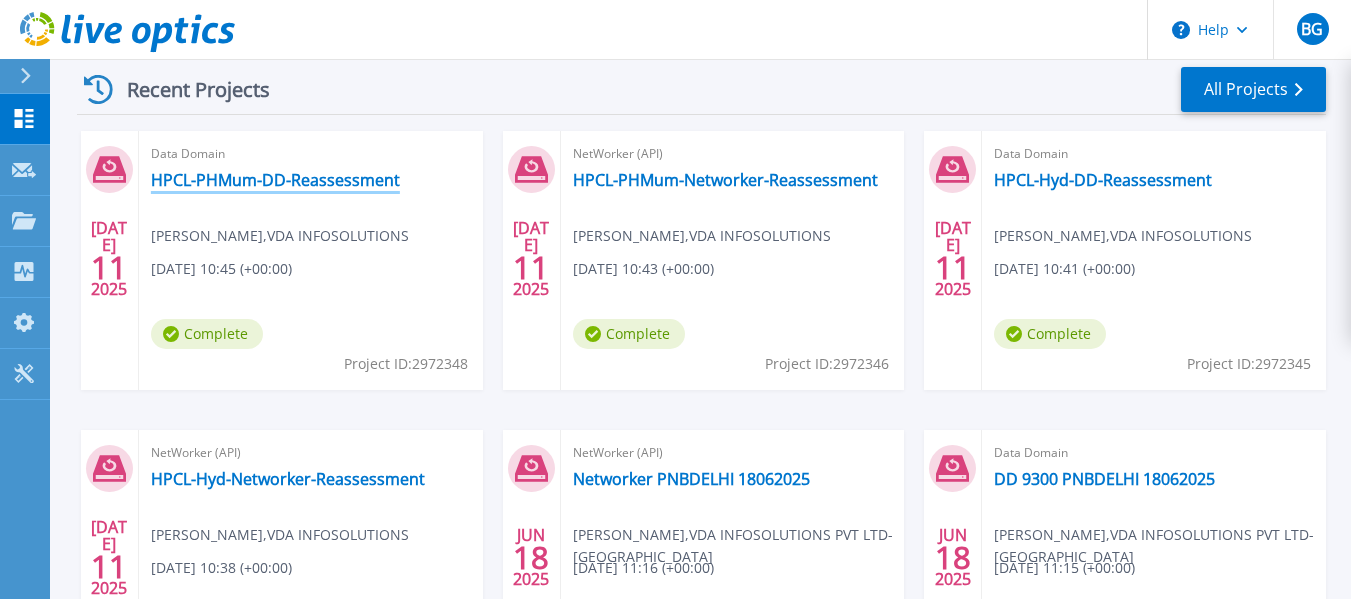 click on "HPCL-PHMum-DD-Reassessment" at bounding box center (275, 180) 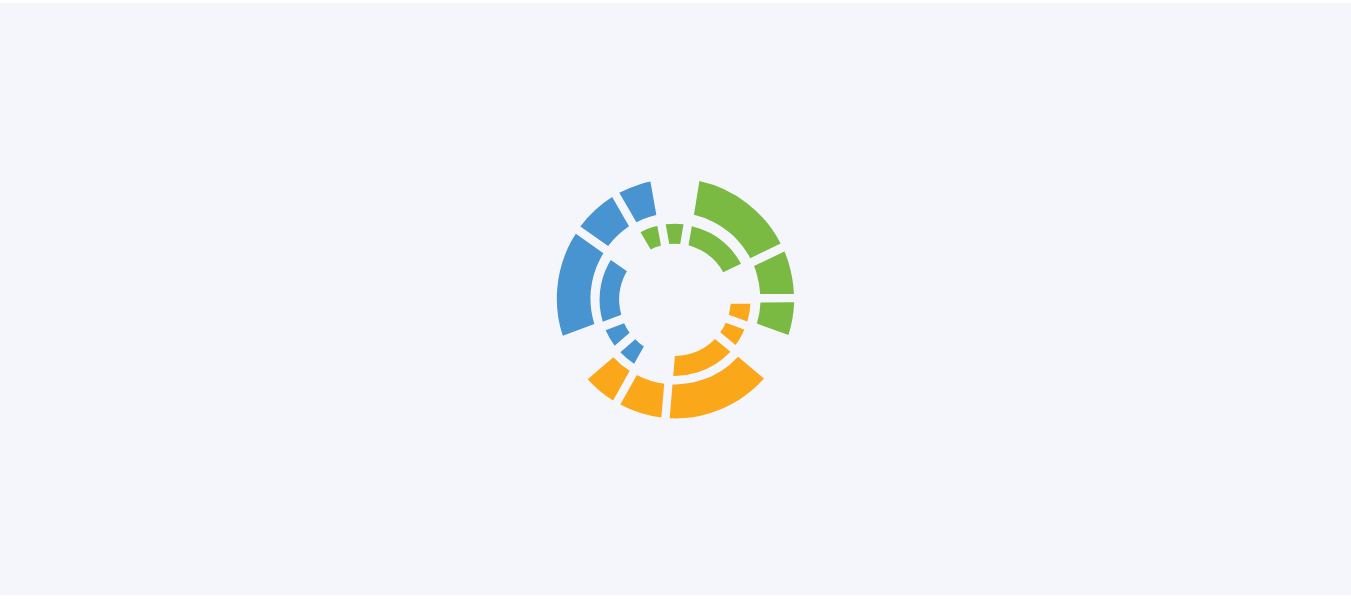 scroll, scrollTop: 0, scrollLeft: 0, axis: both 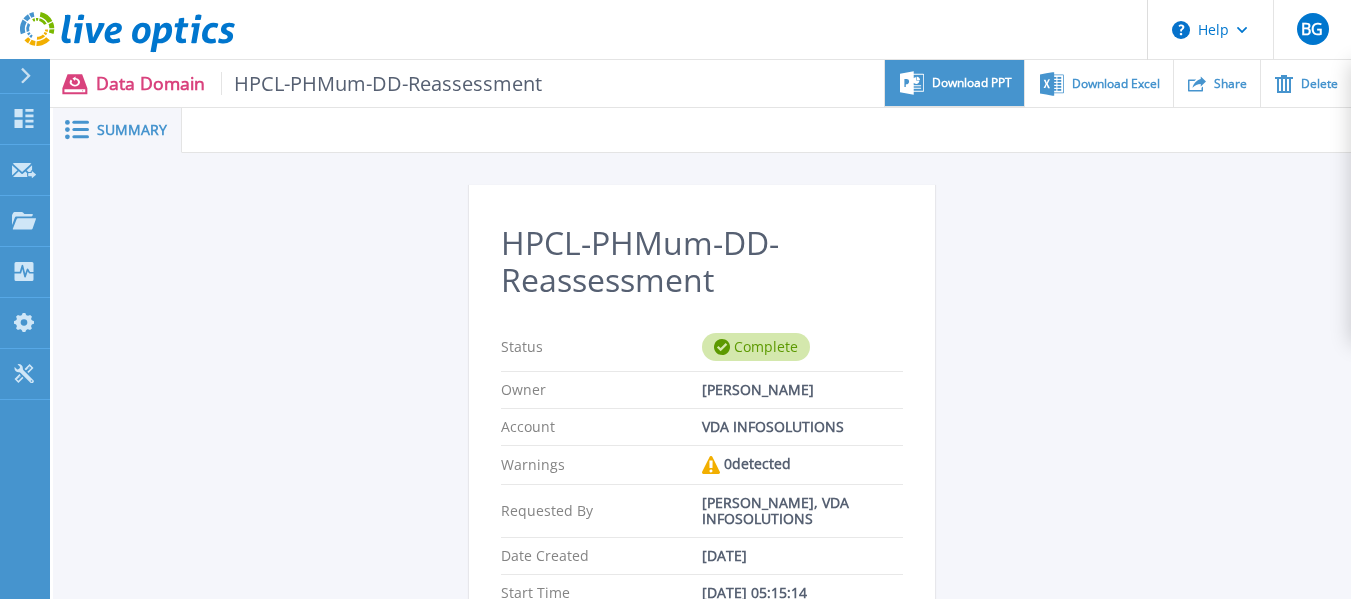 click on "Download PPT" at bounding box center (954, 83) 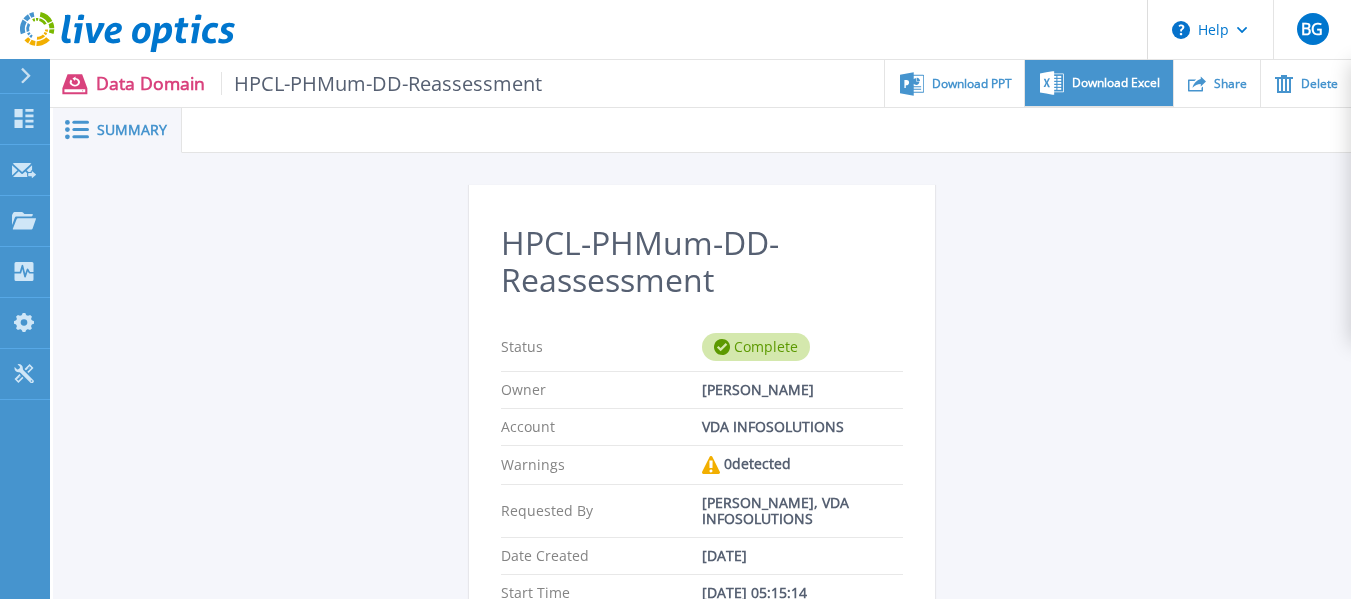click on "Download Excel" at bounding box center [1098, 83] 